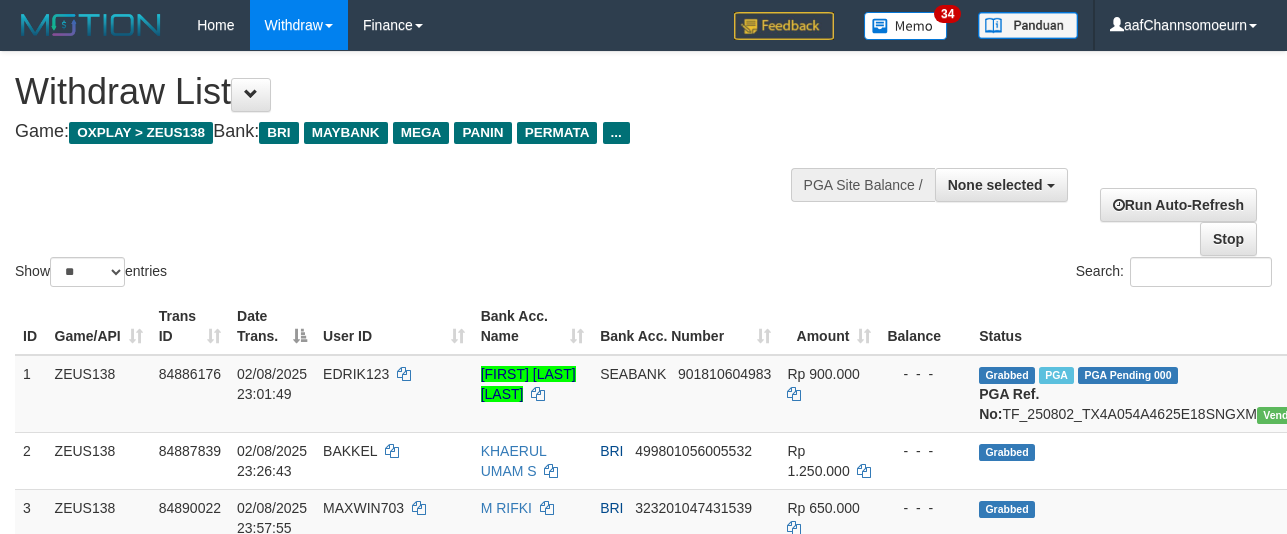 select 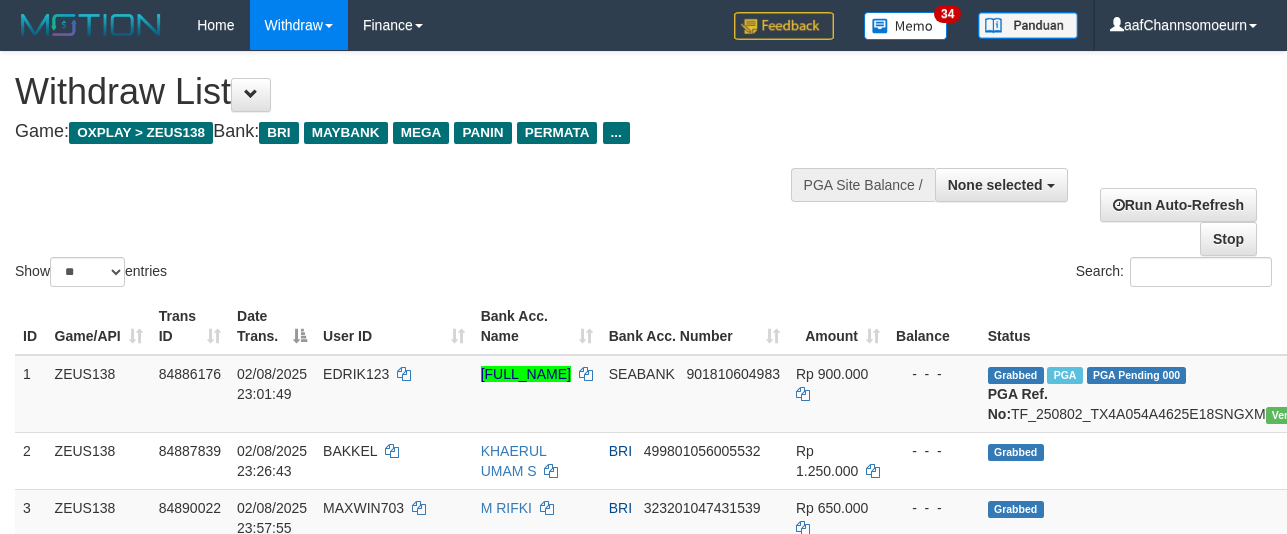 select 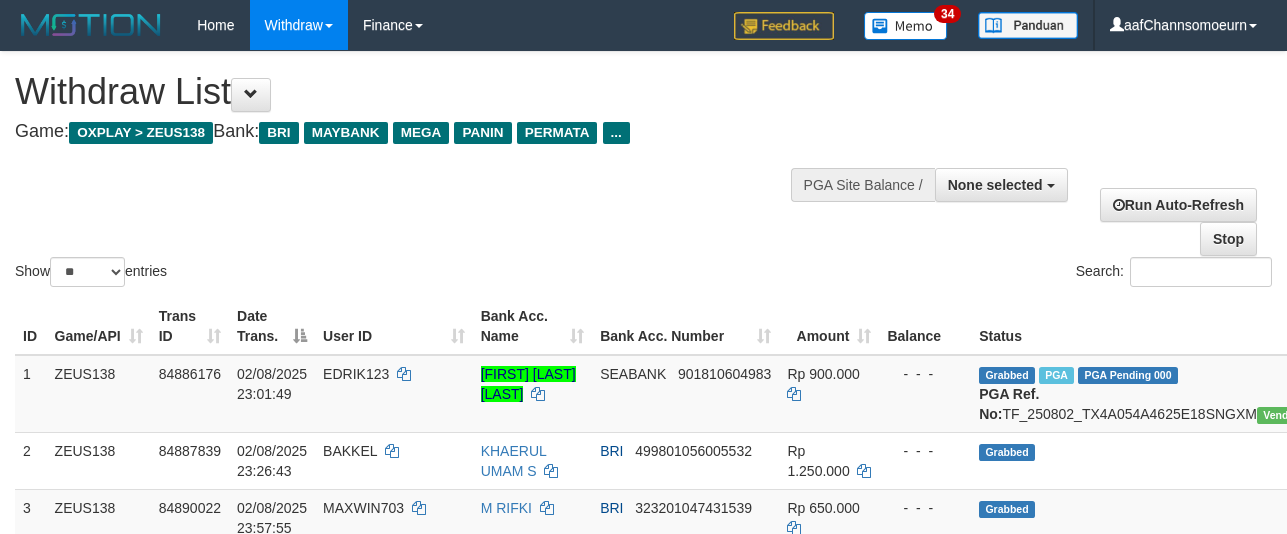 select 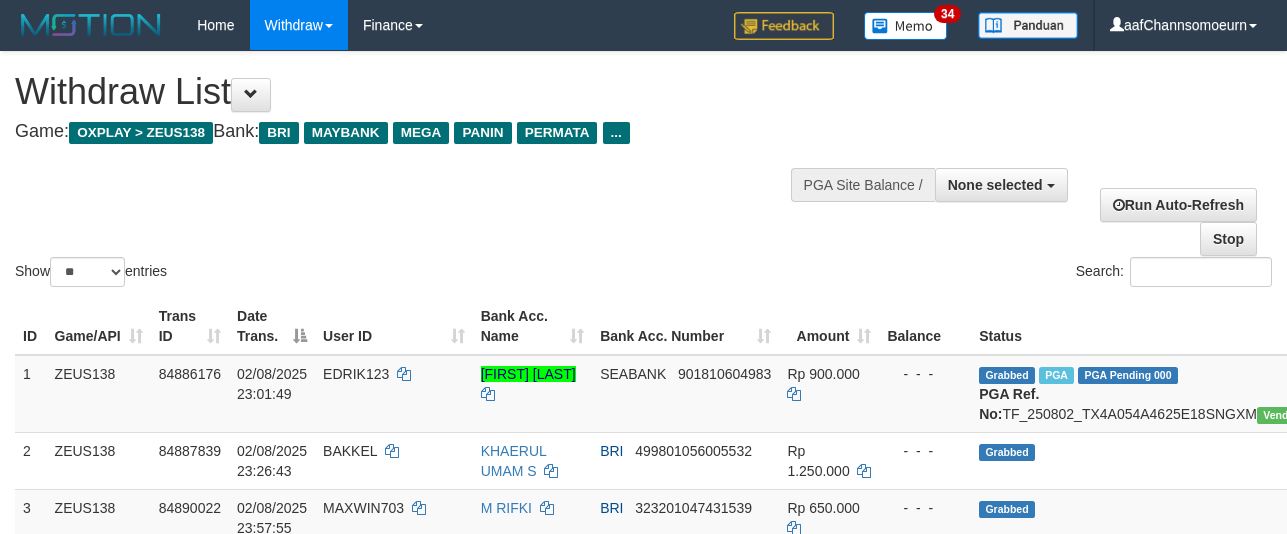 select 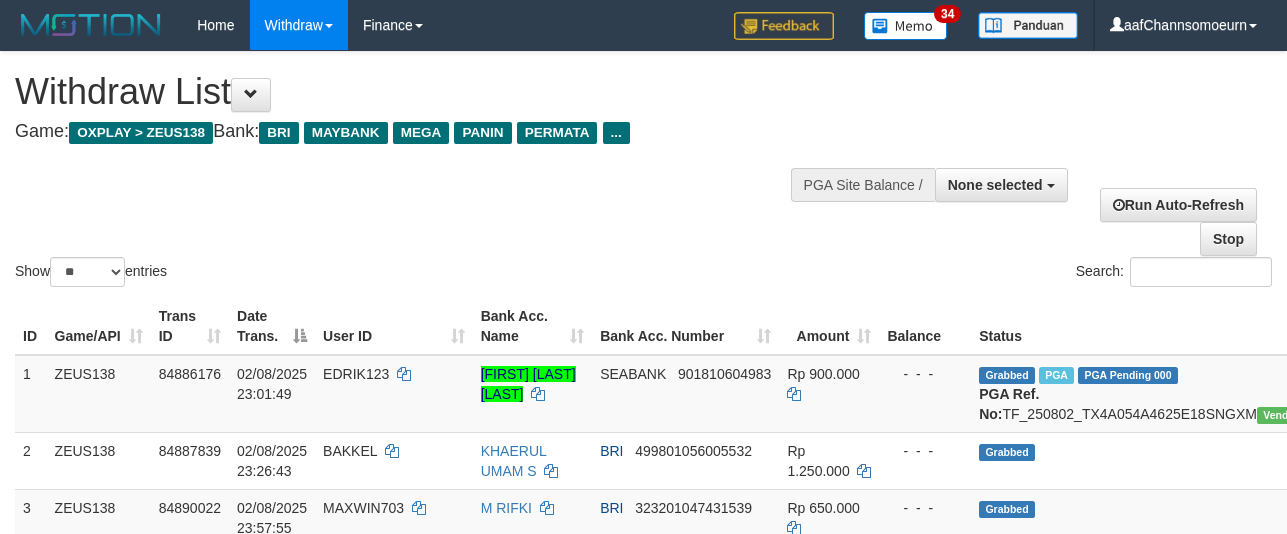 select 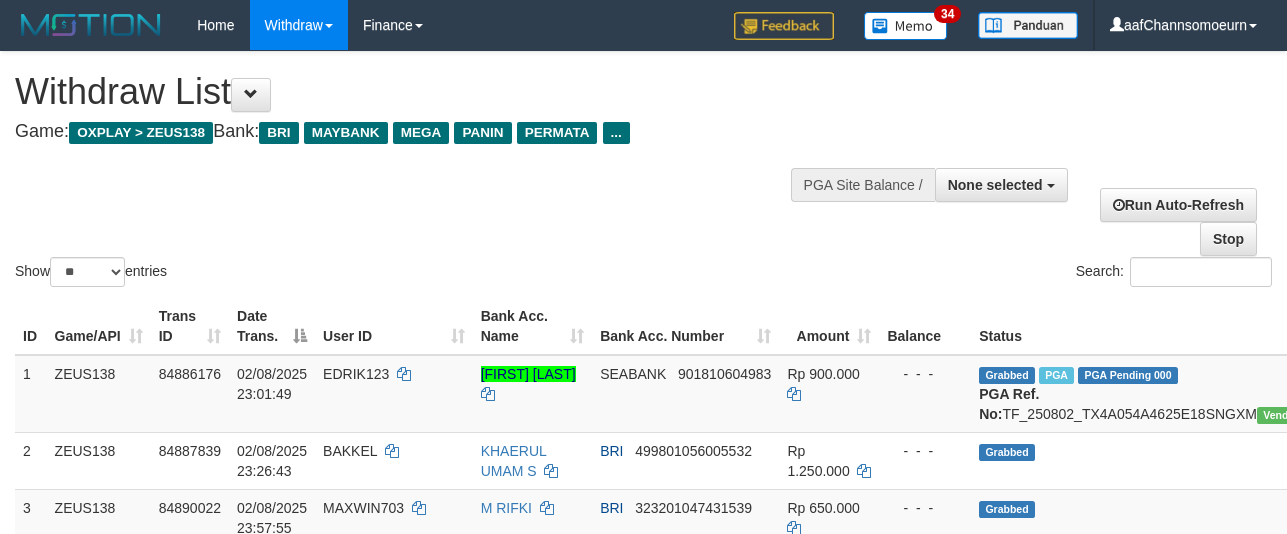 select 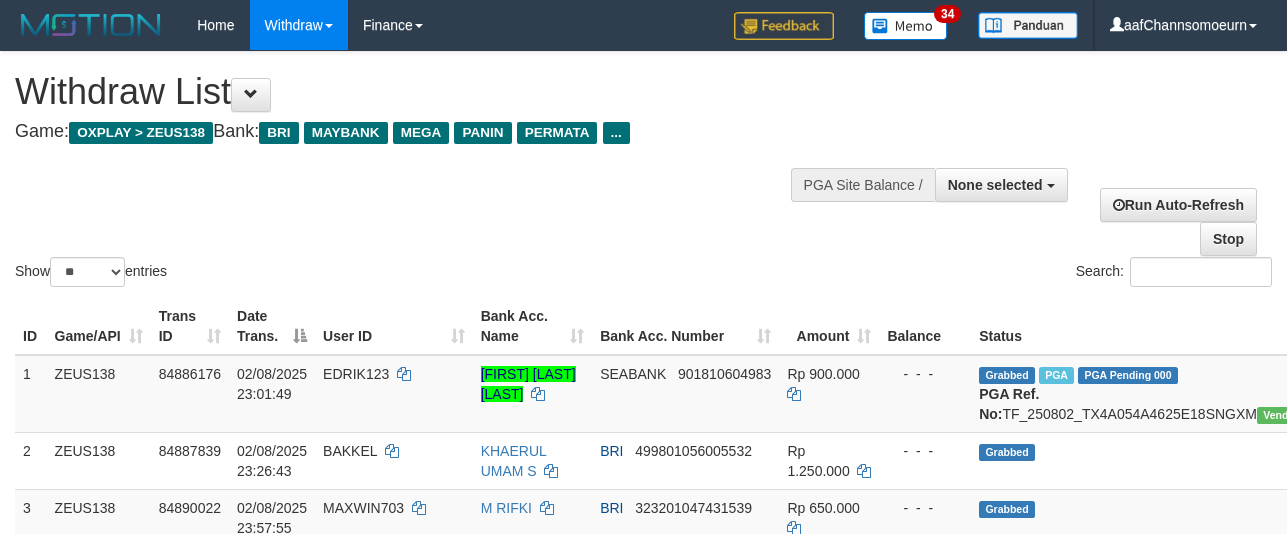 select 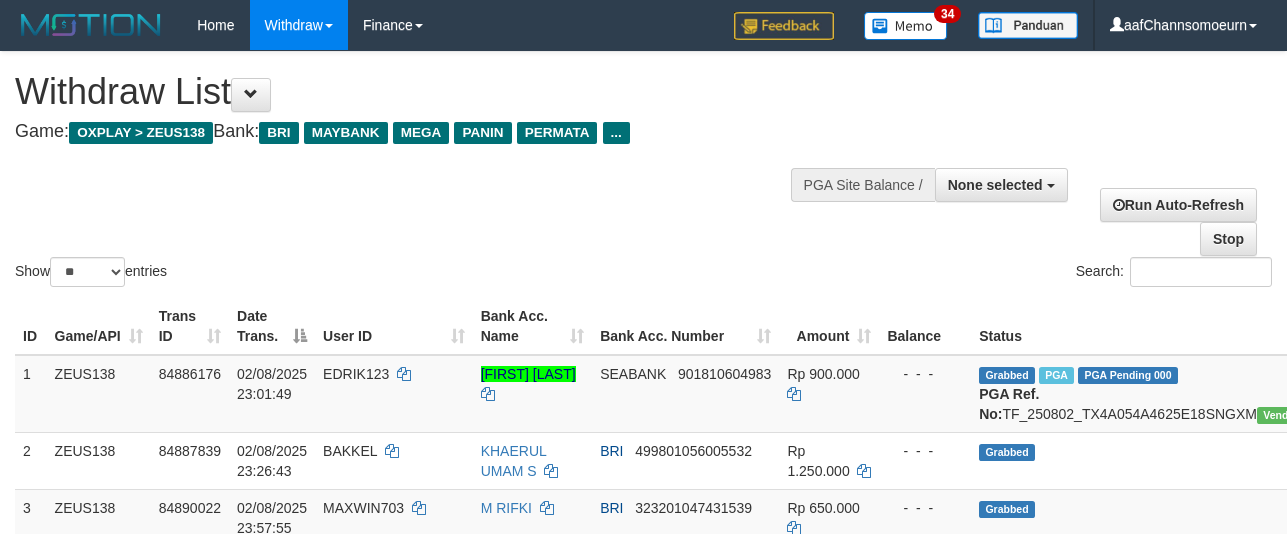 select 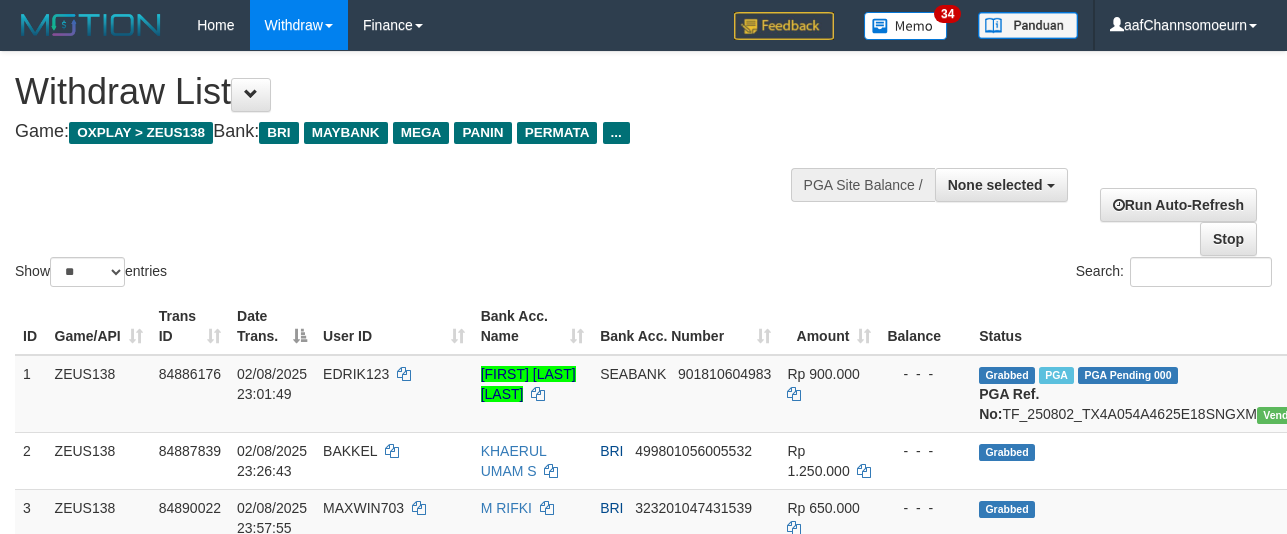 select 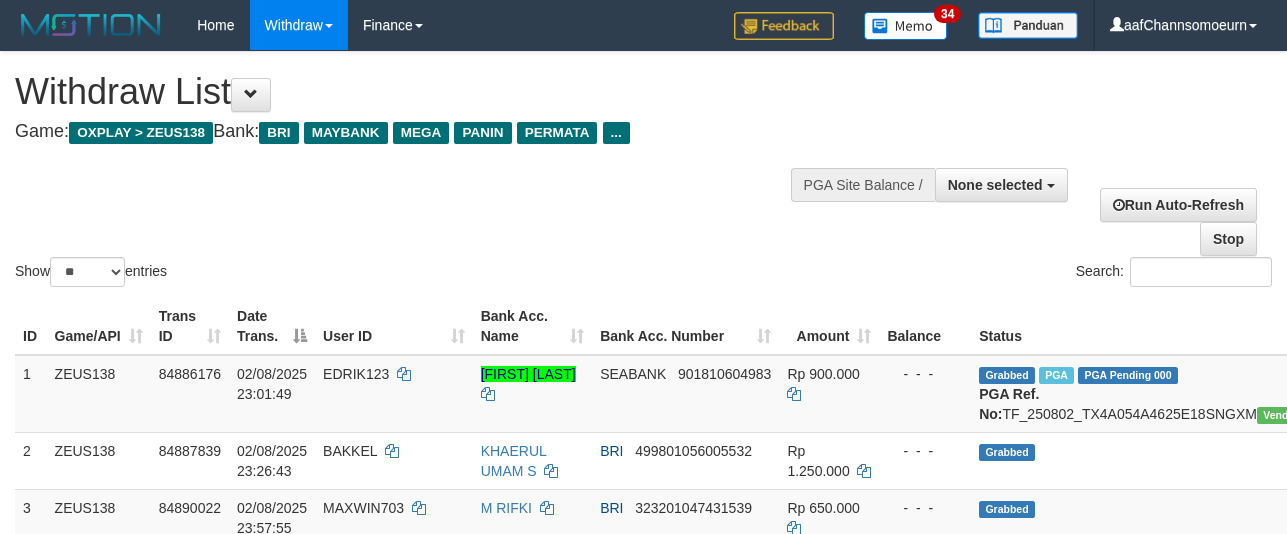 select 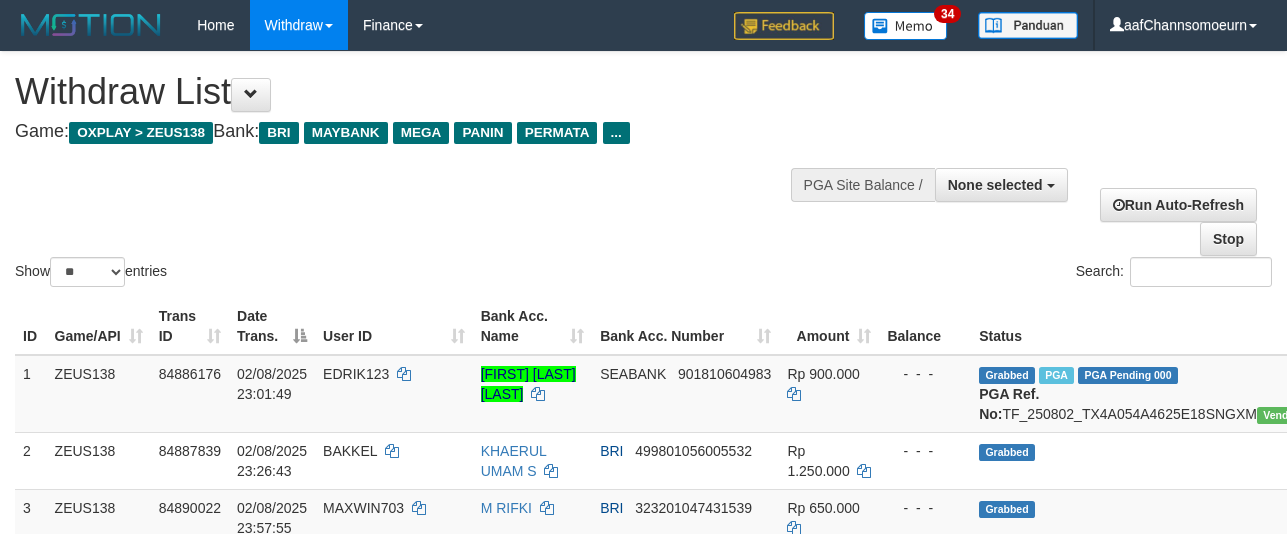 select 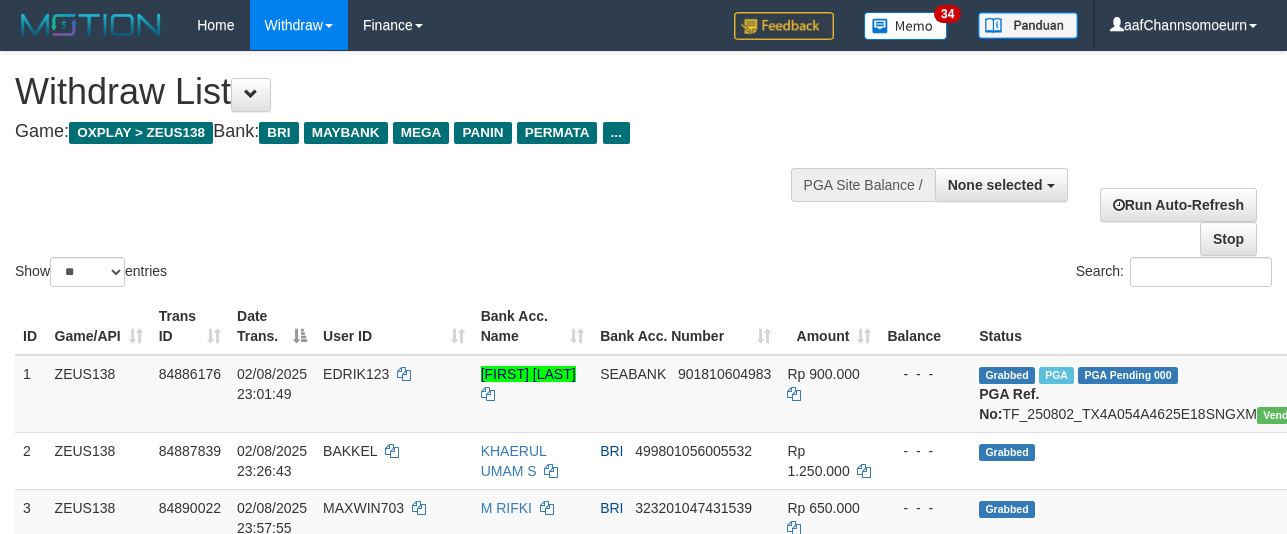 select 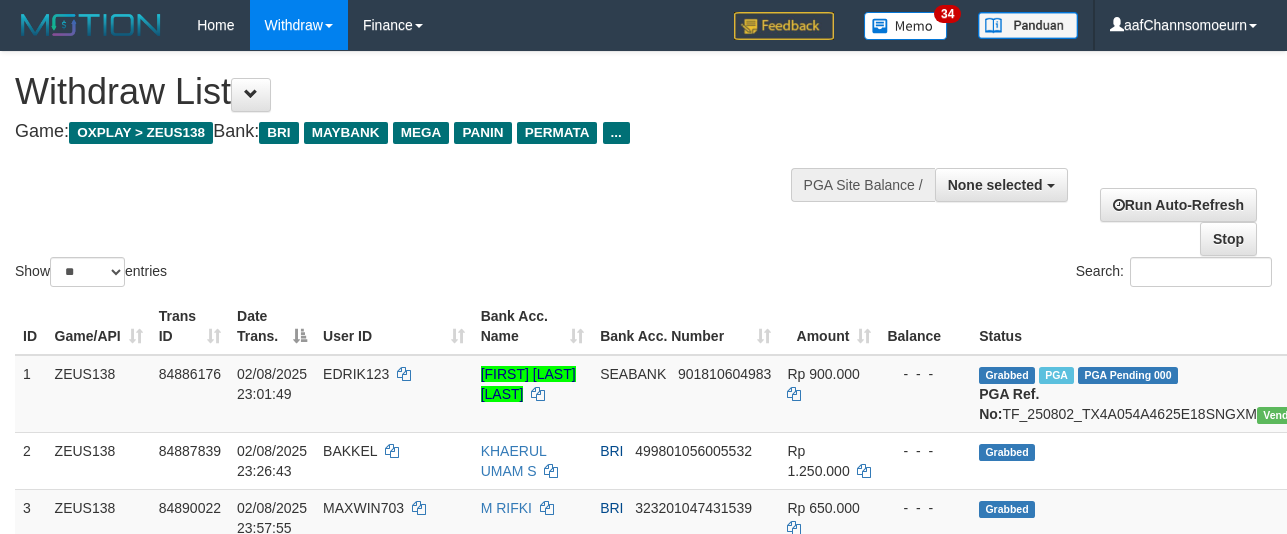 select 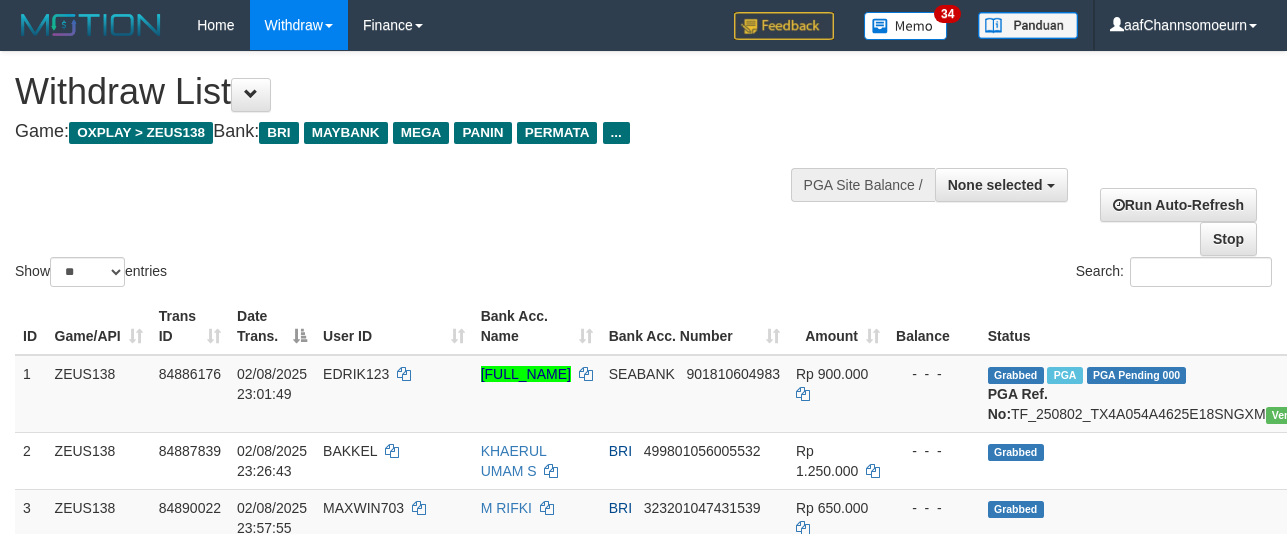 select 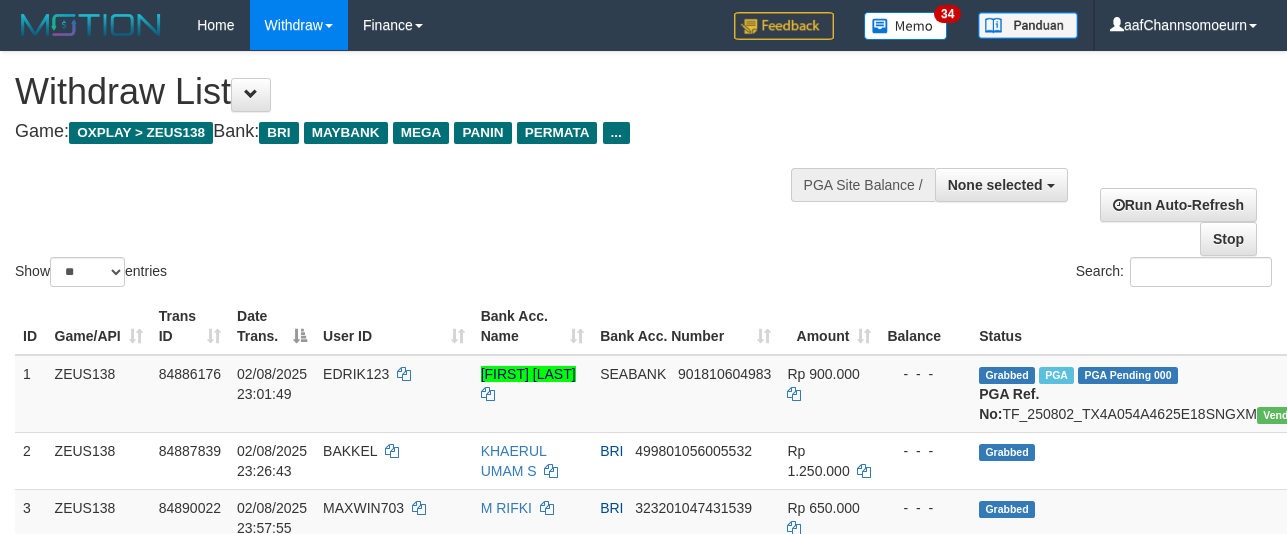 select 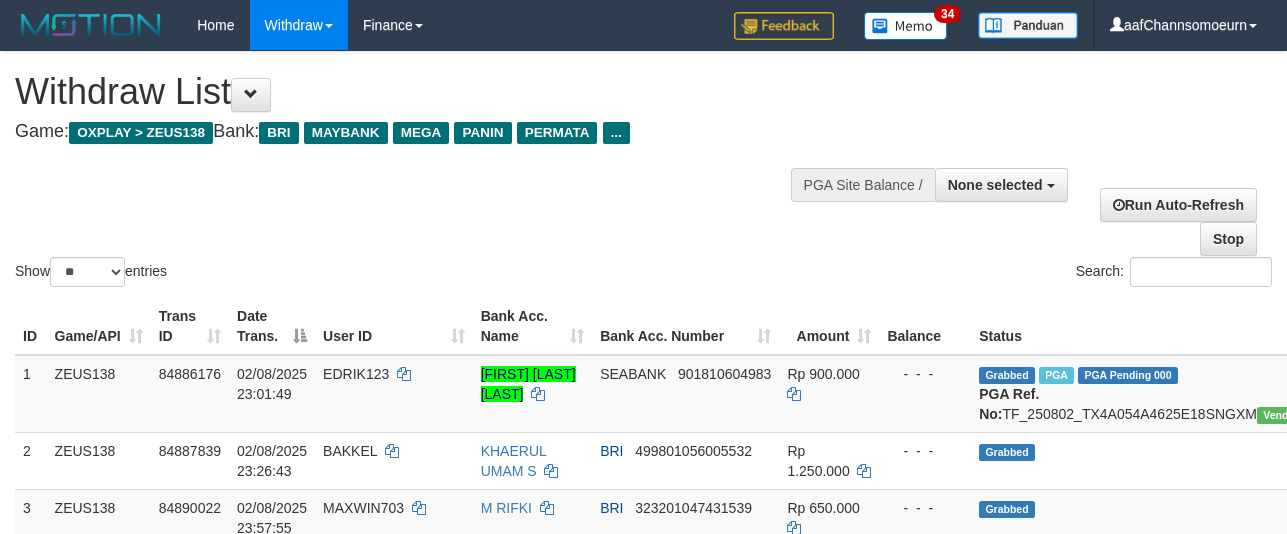 select 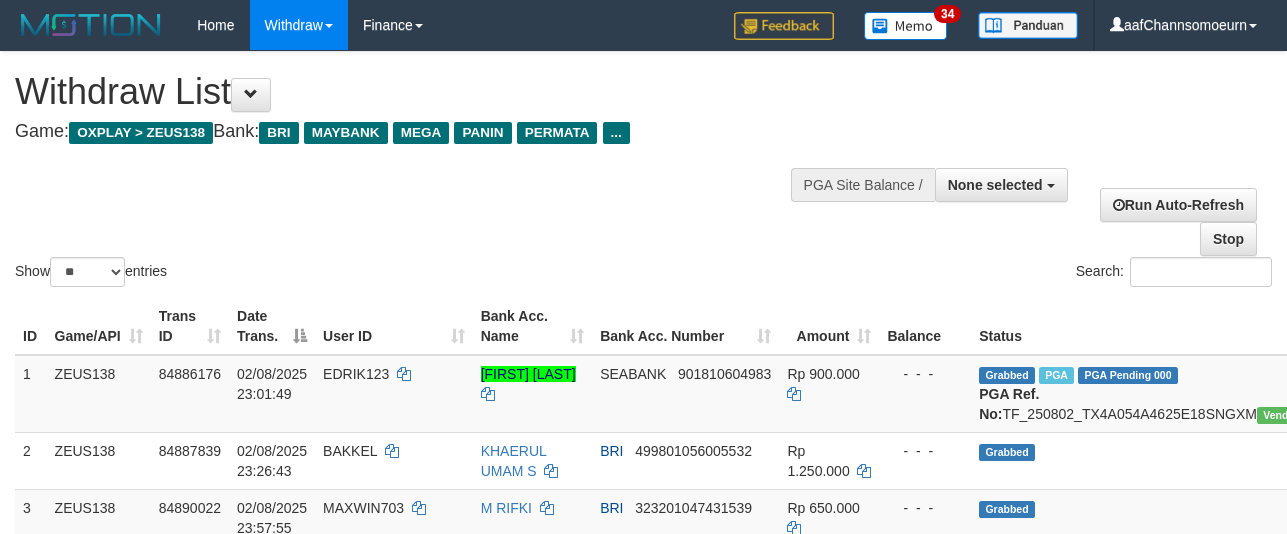 select 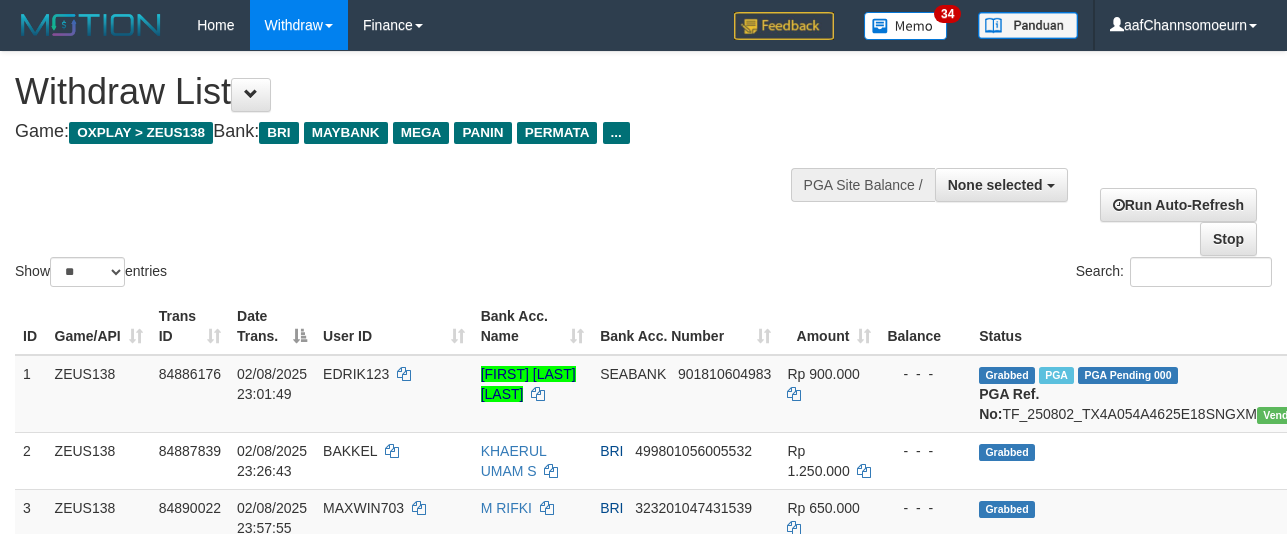 select 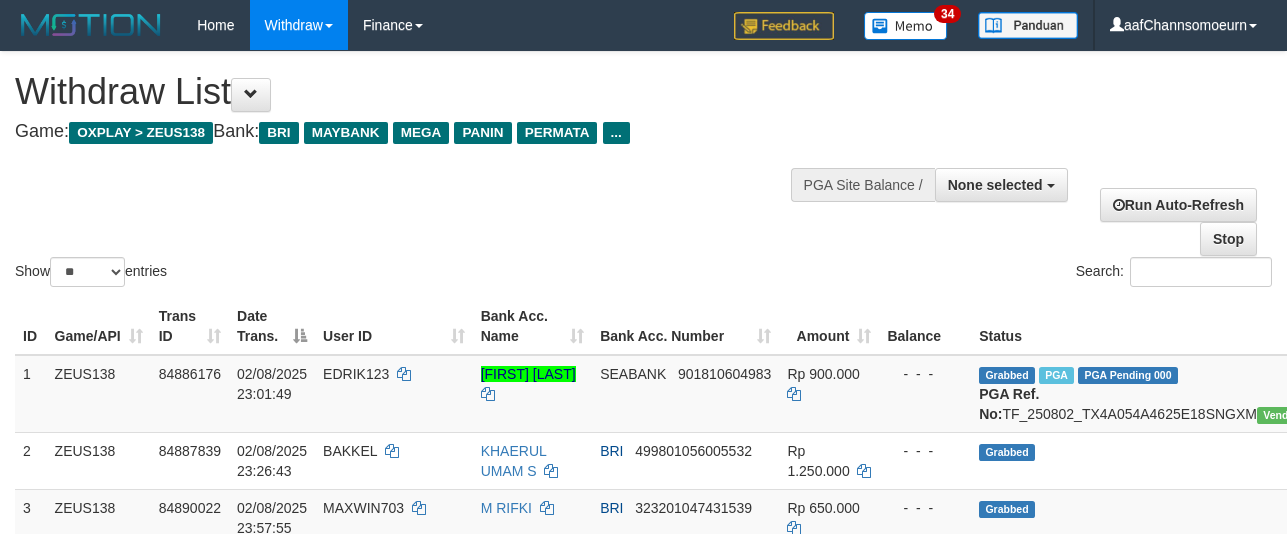 select 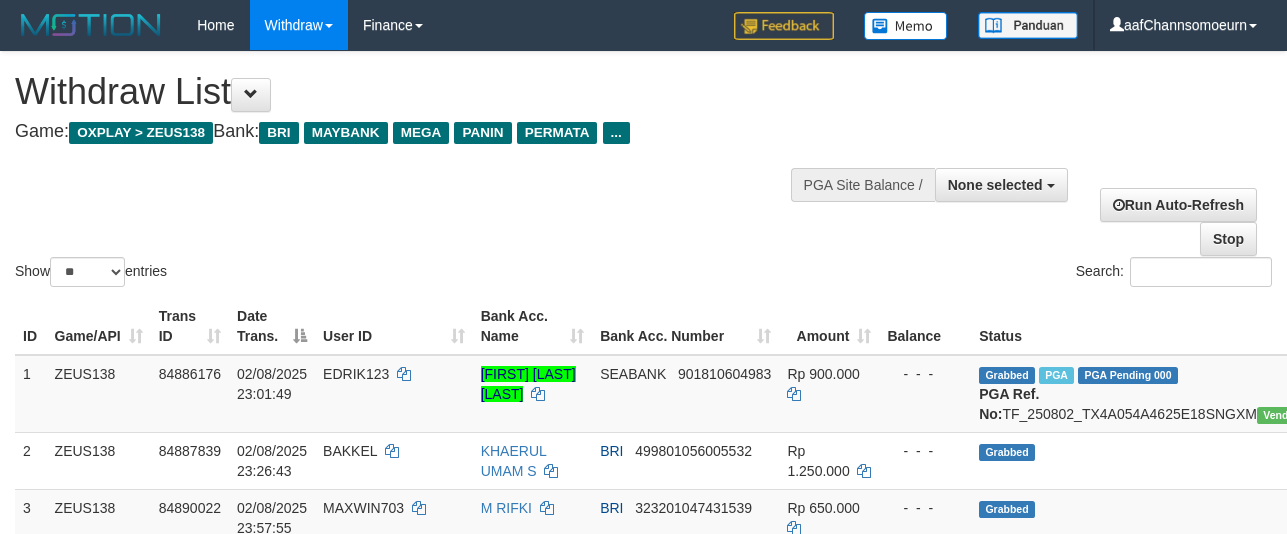select 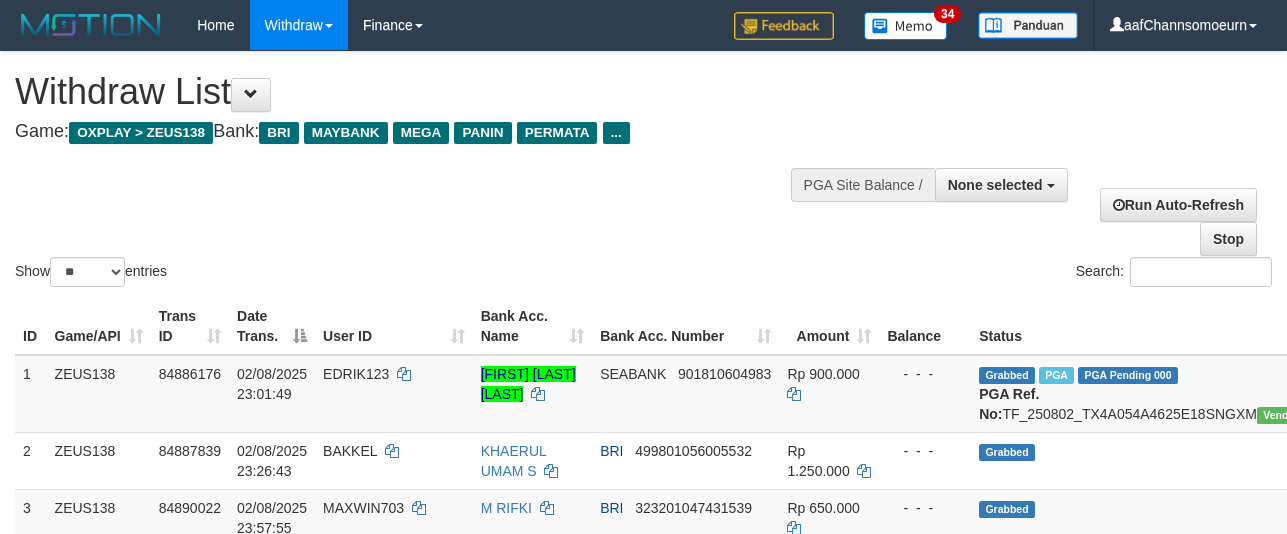 select 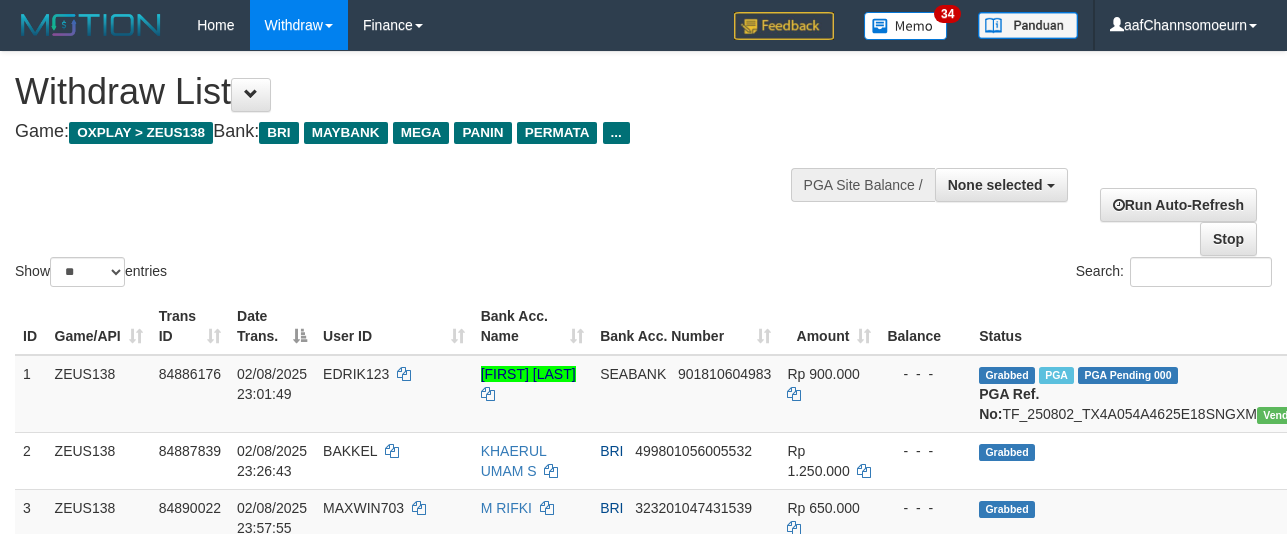 select 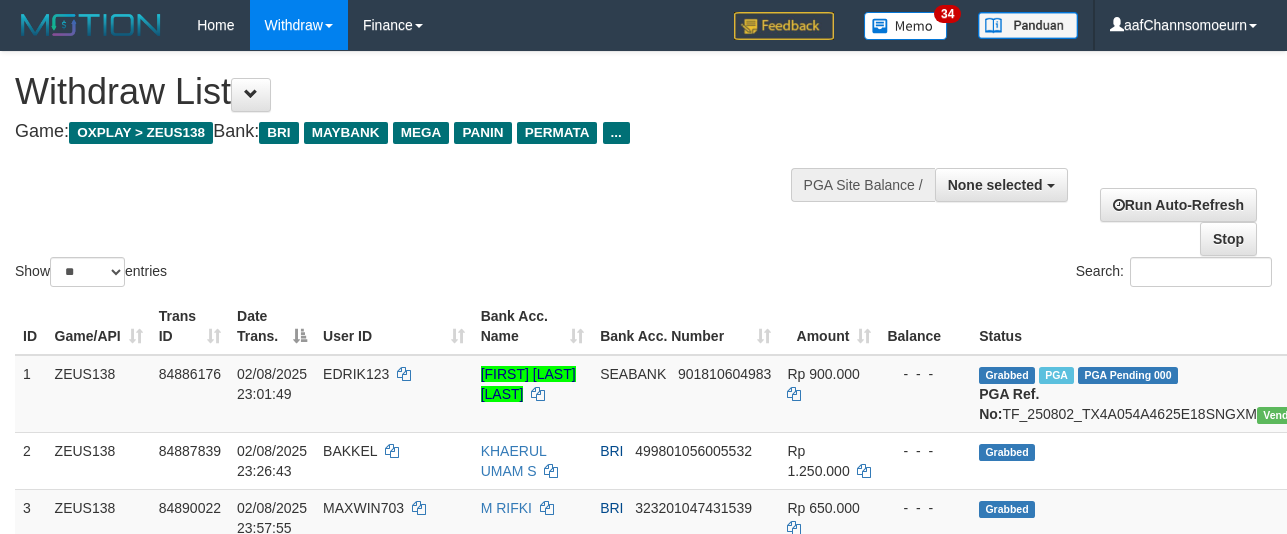 select 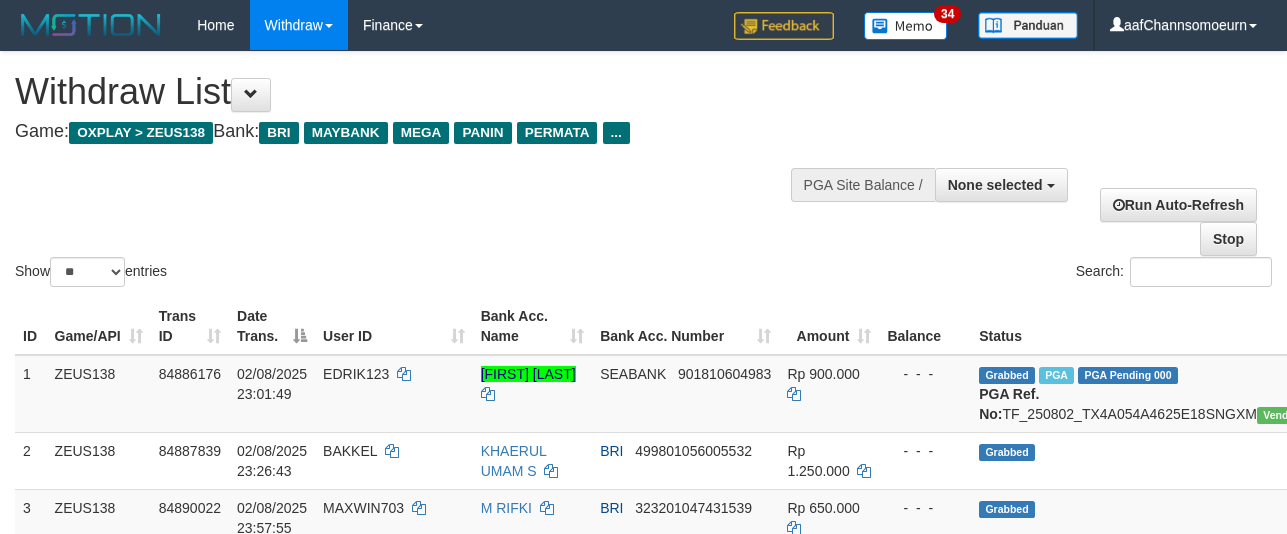 select 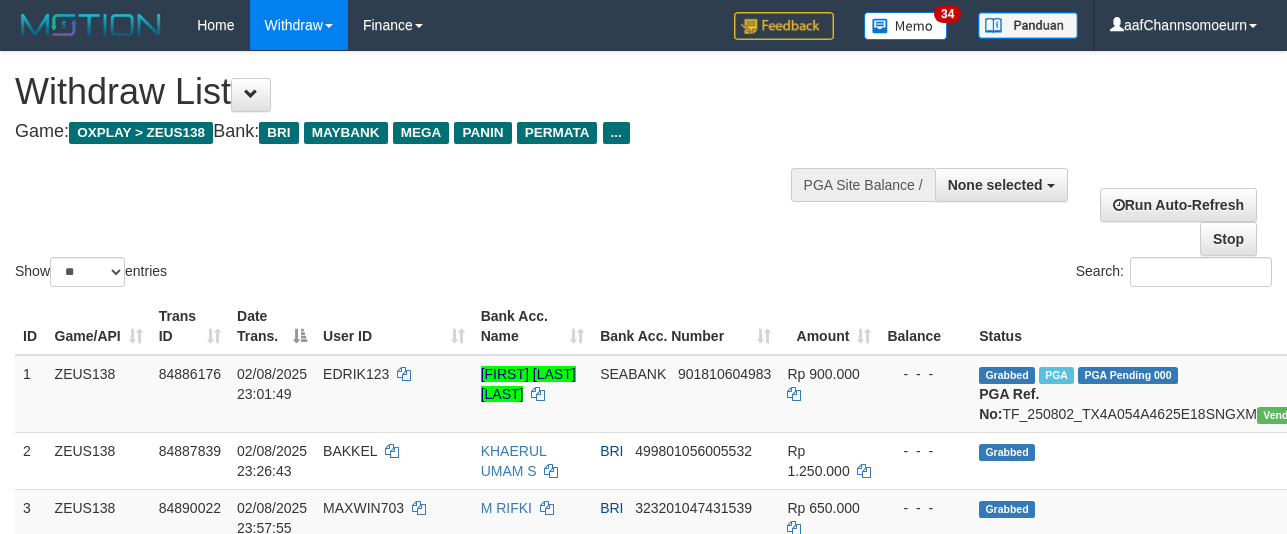 select 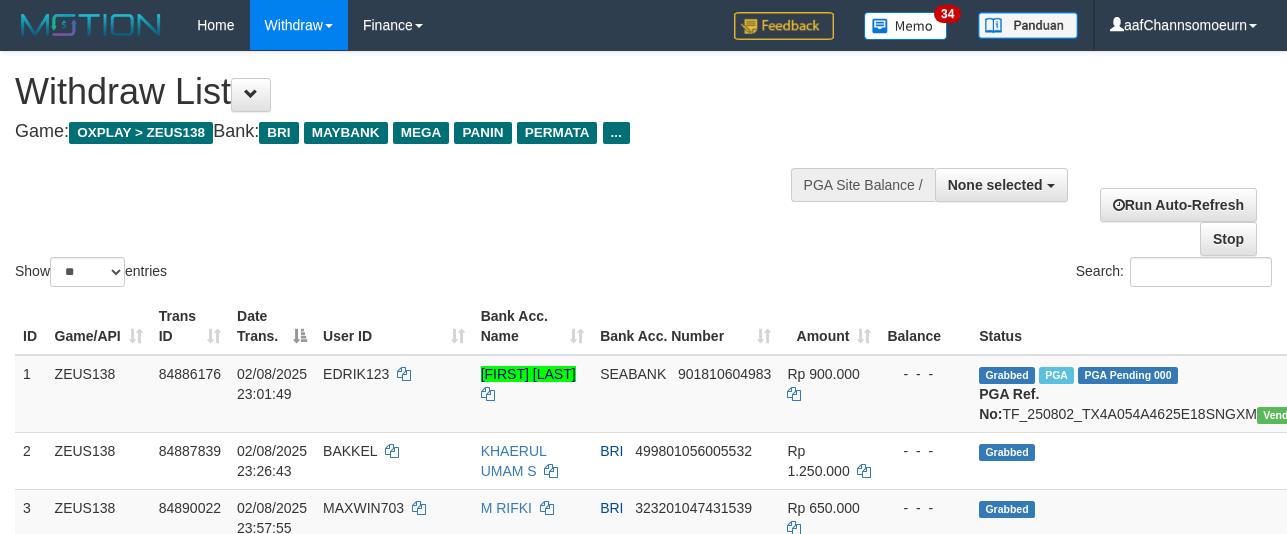 select 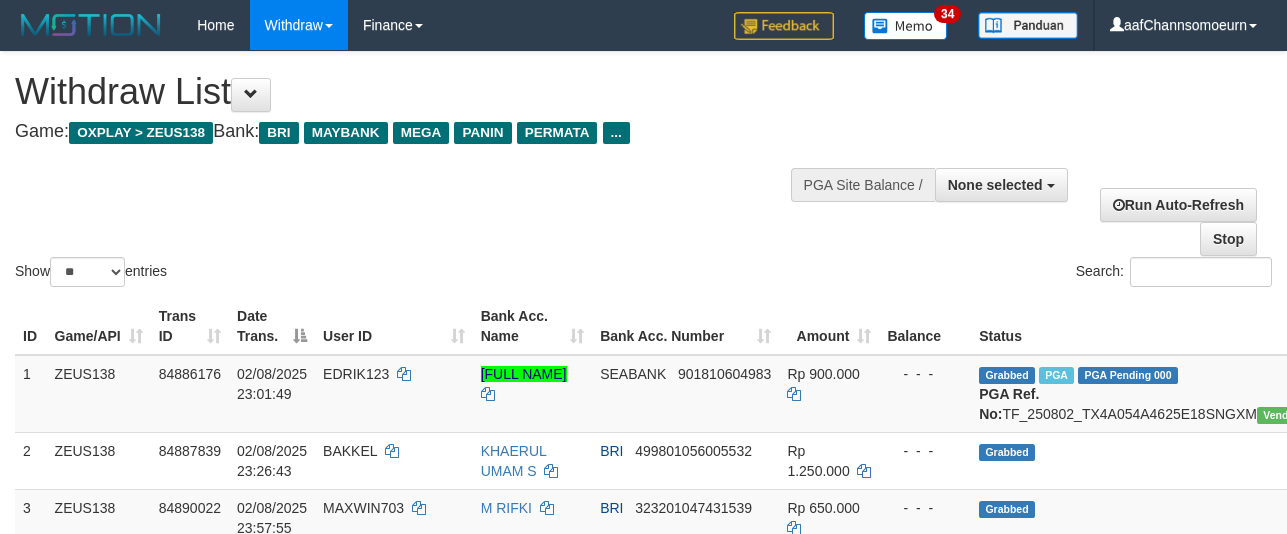 select 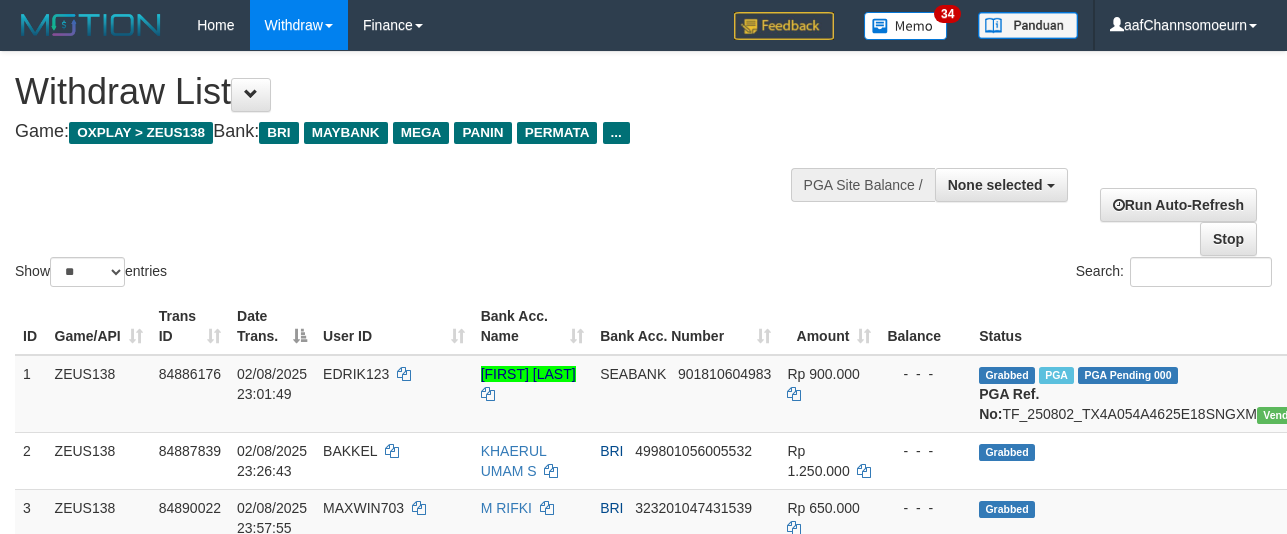 select 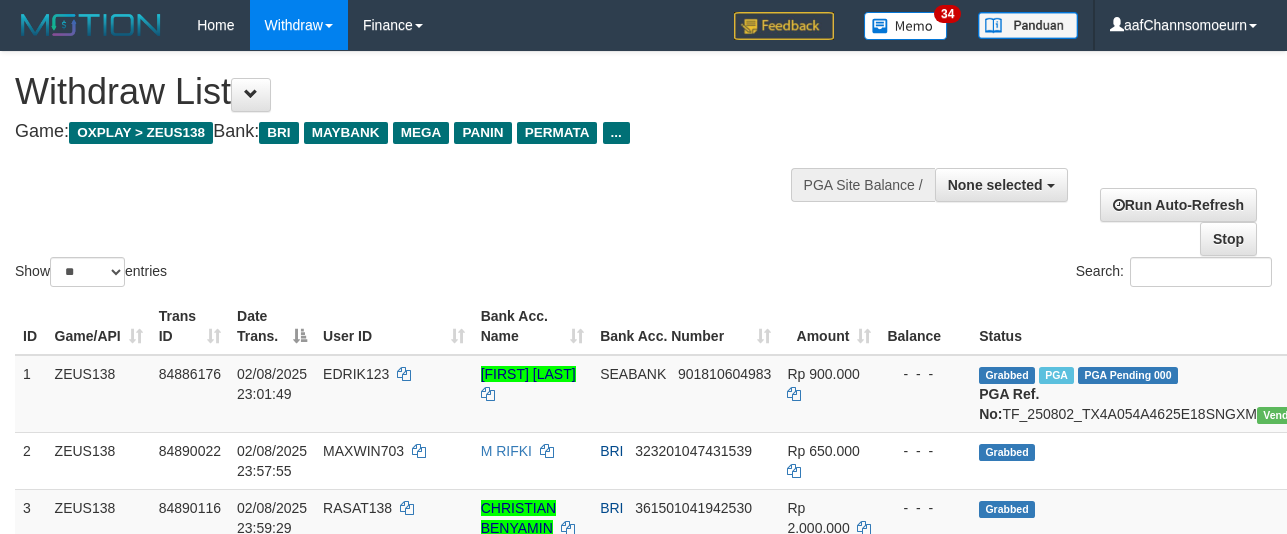 select 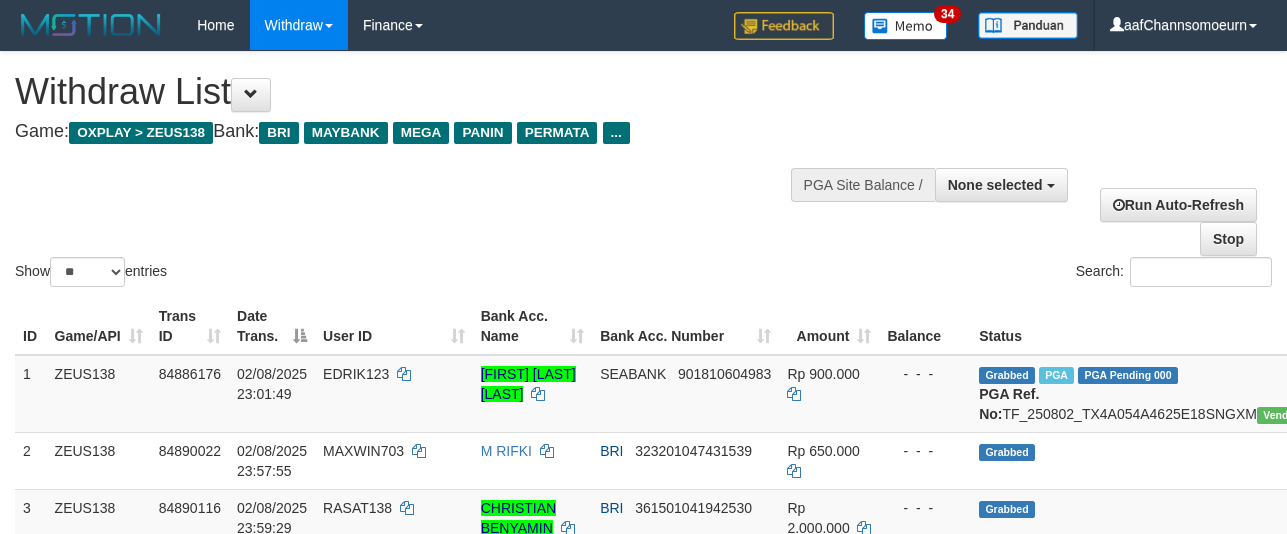 select 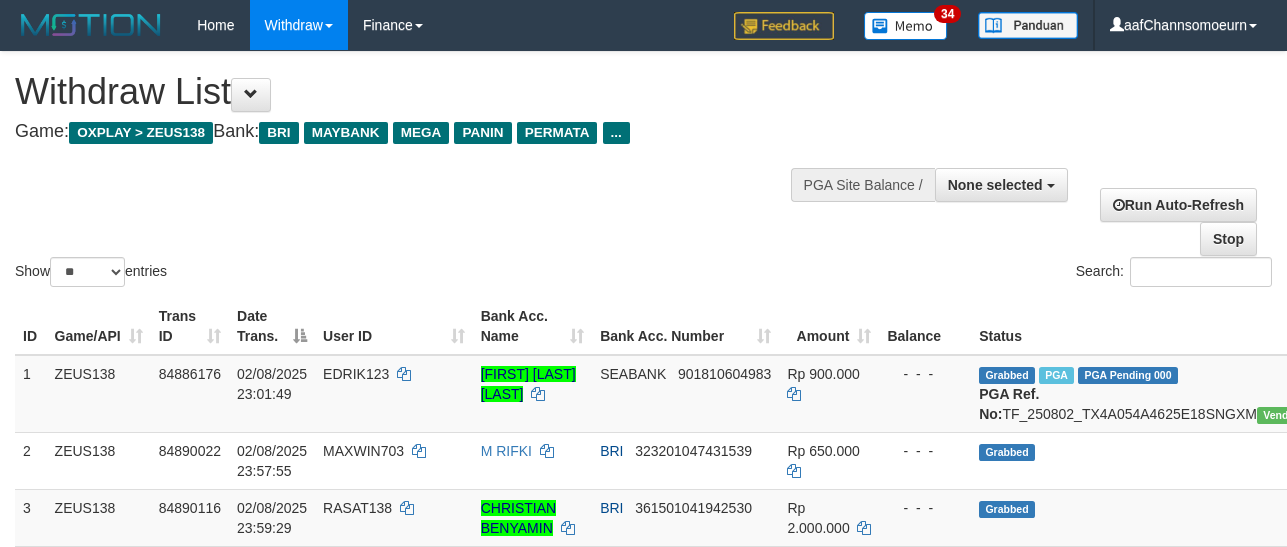 select 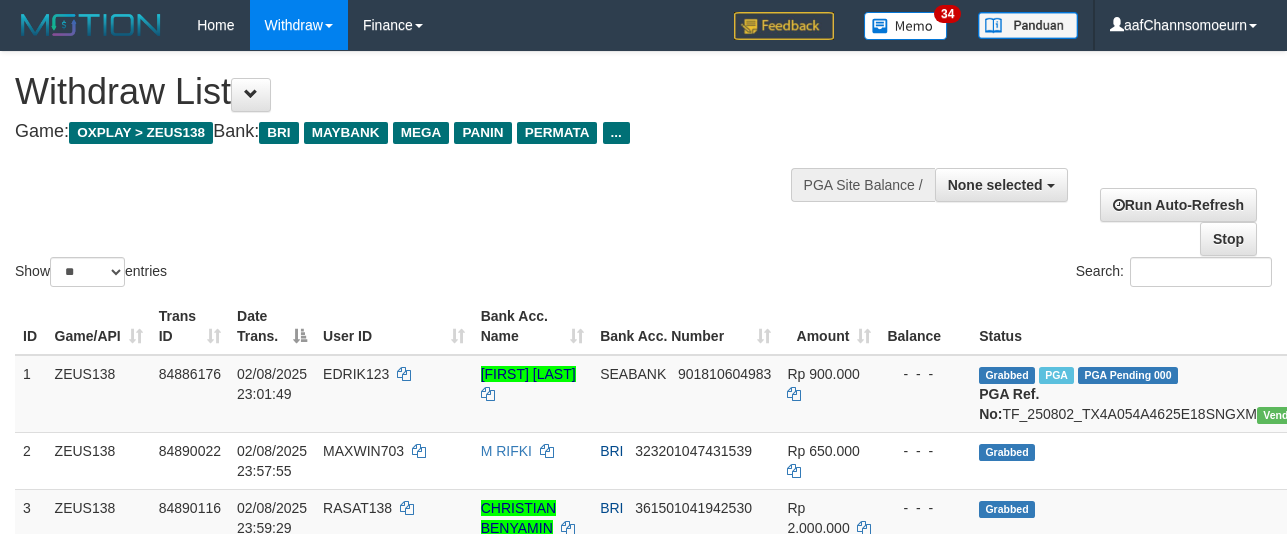 select 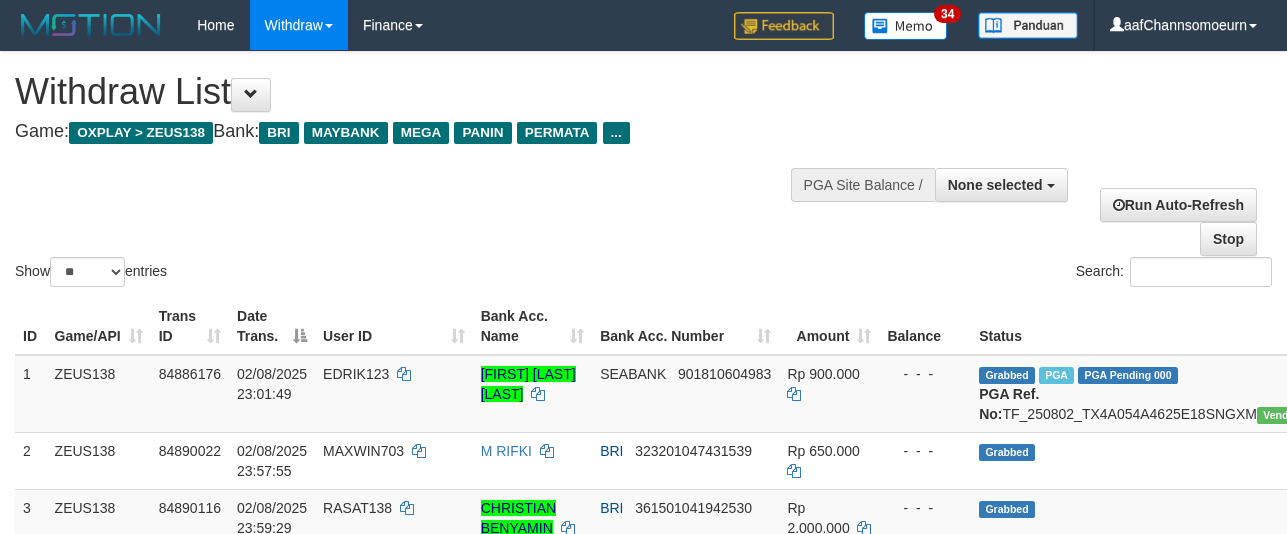 select 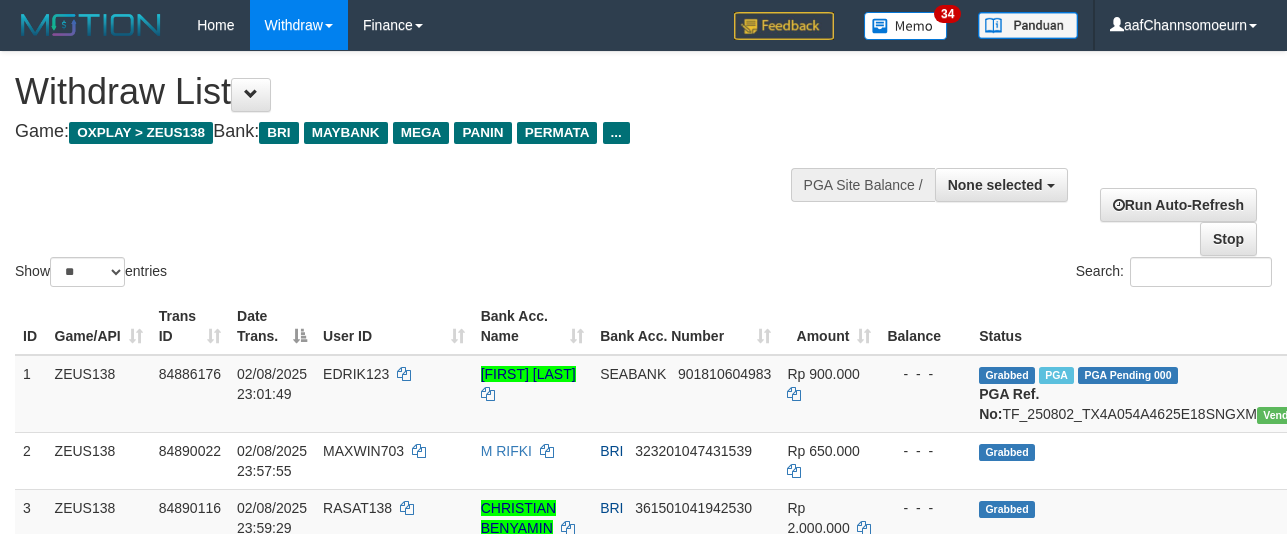 select 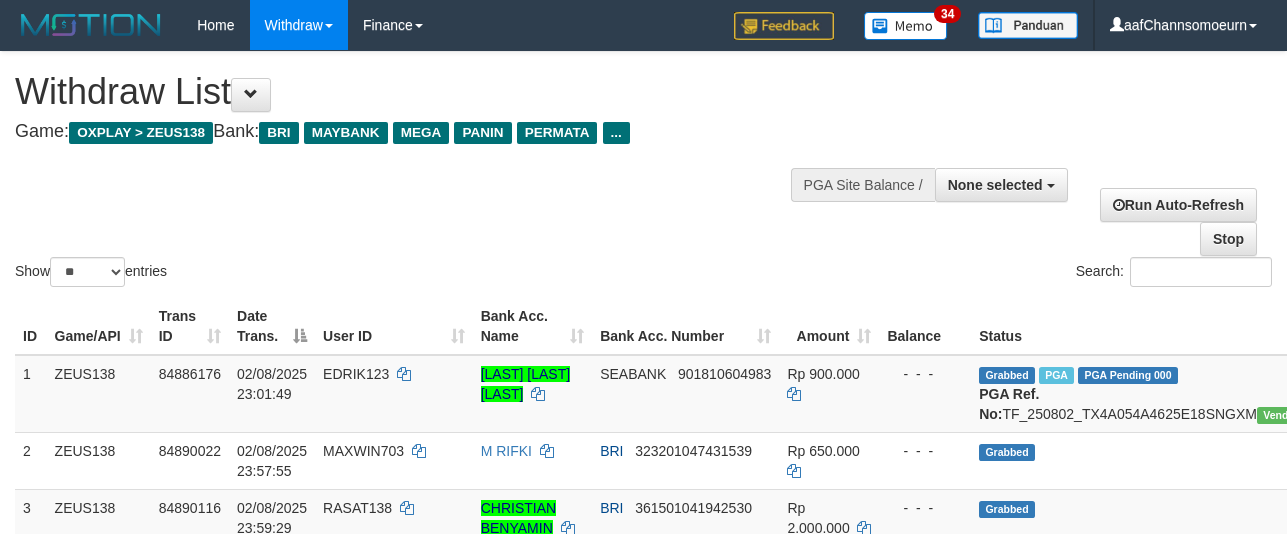 select 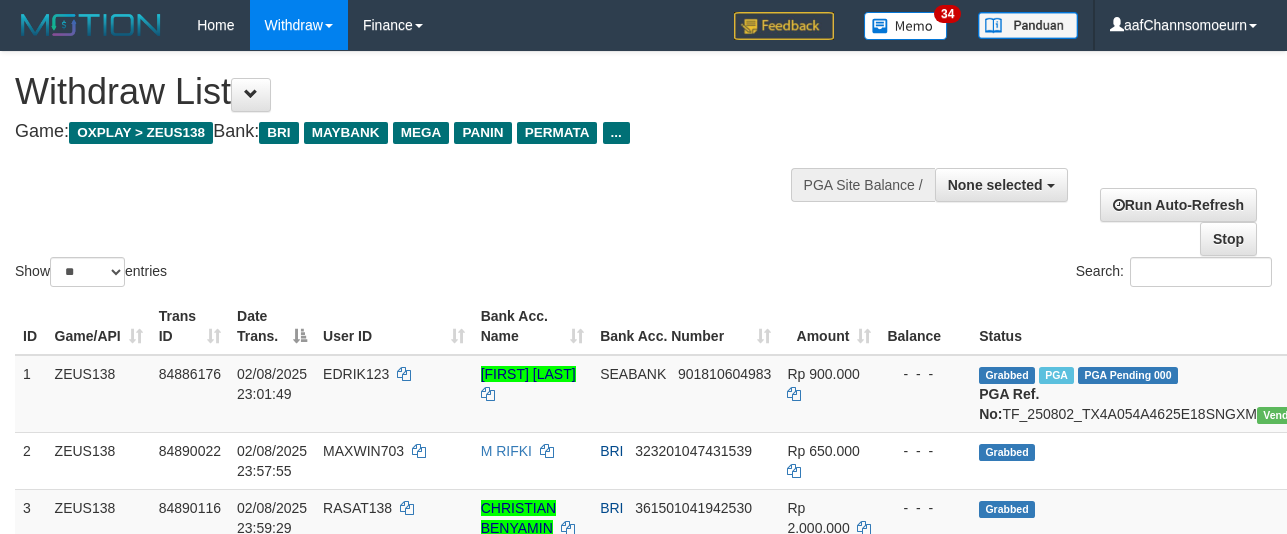 select 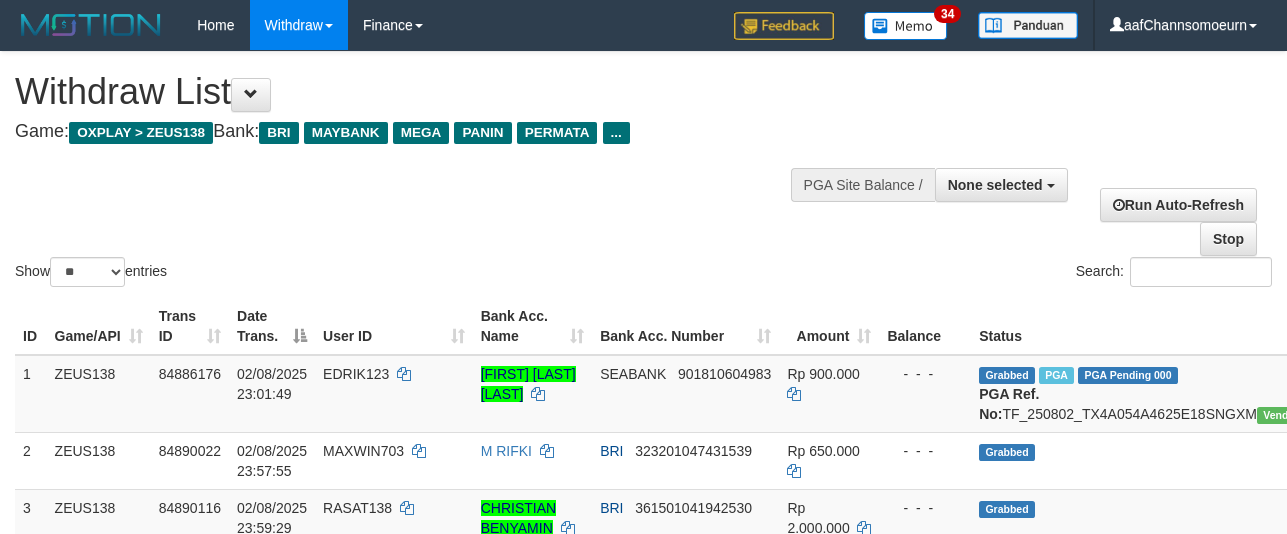 select 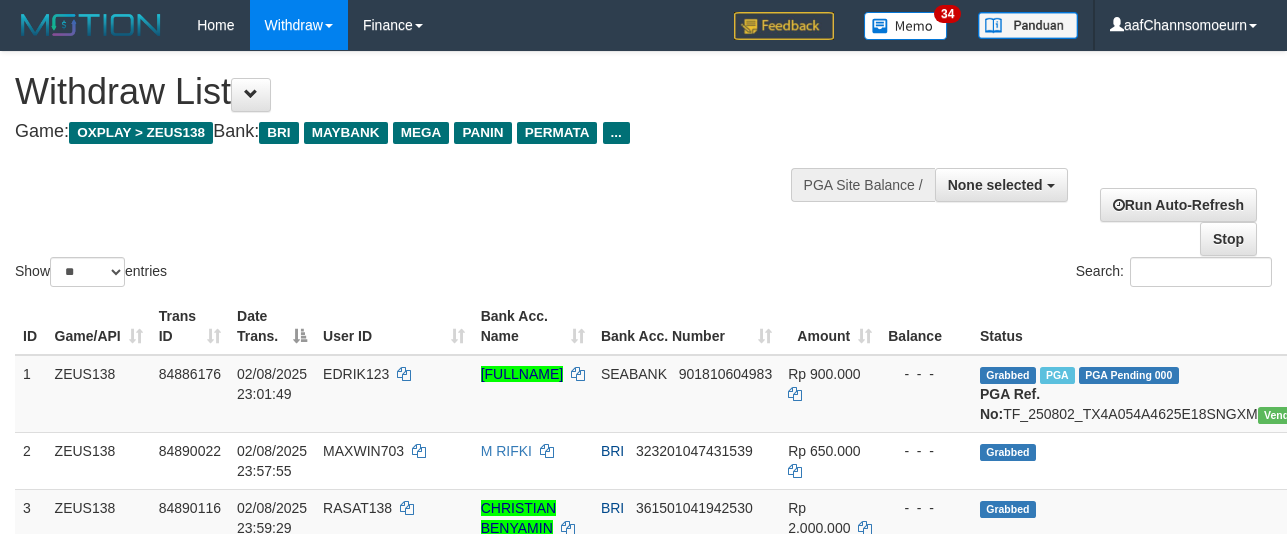 select 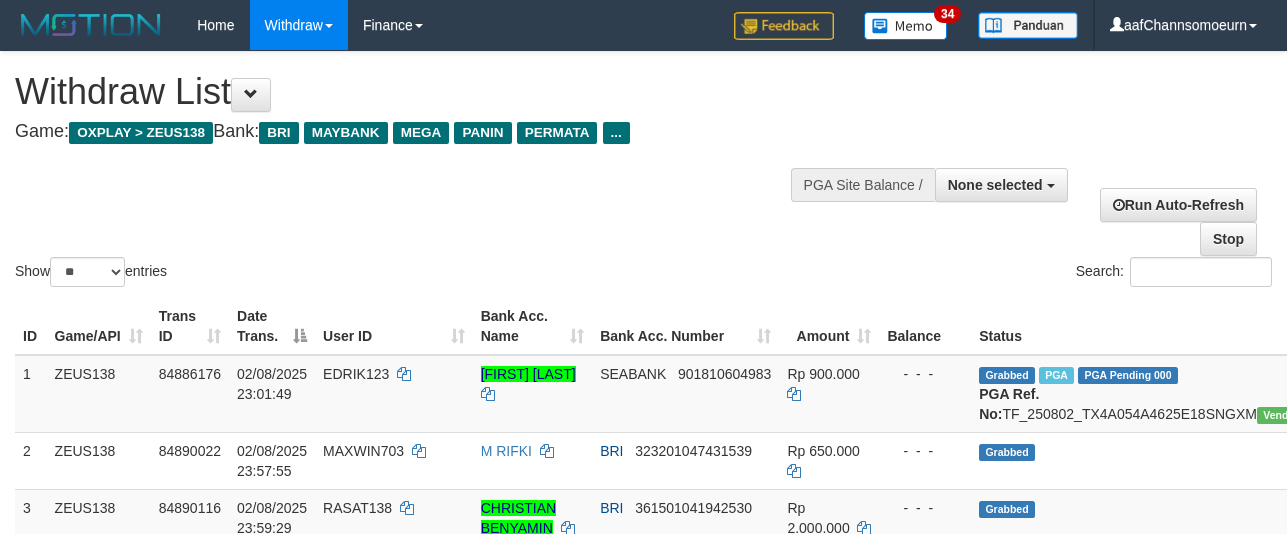 select 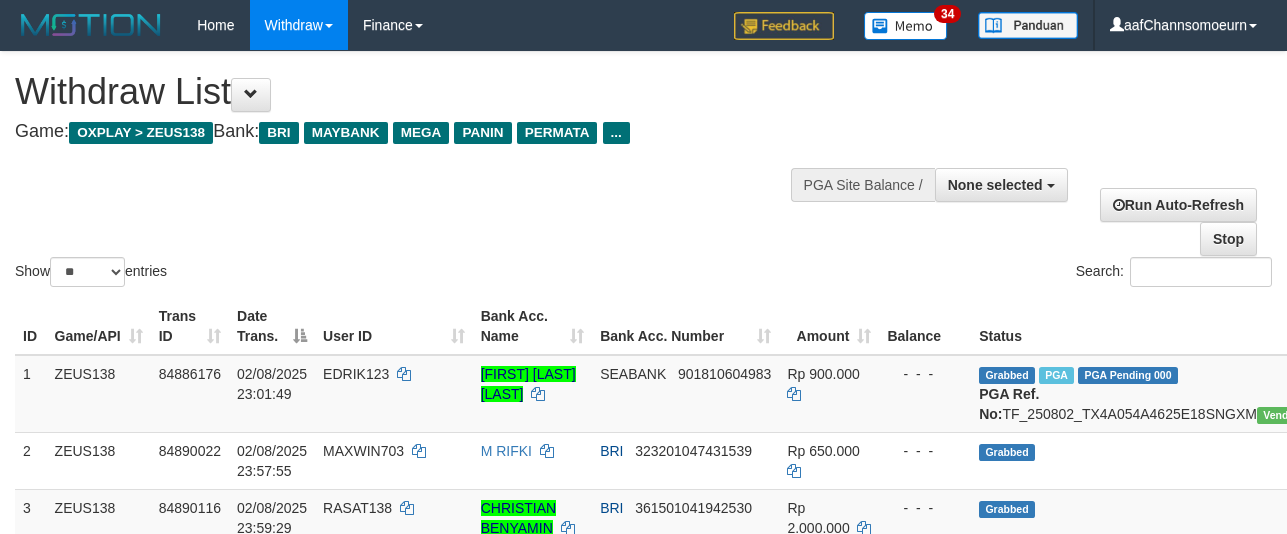 select 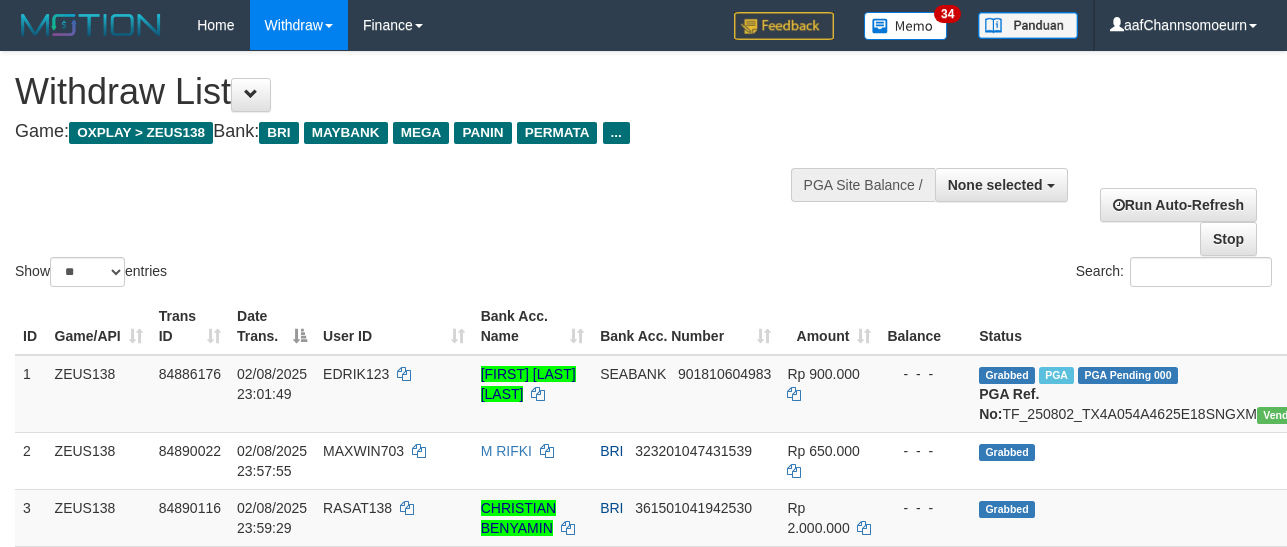 select 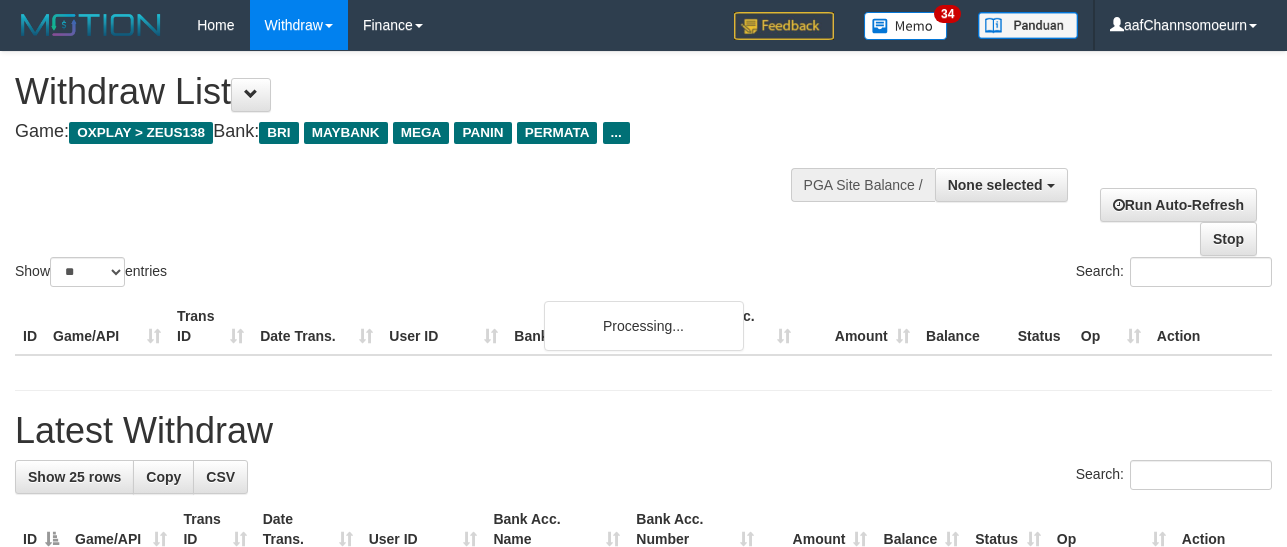 select 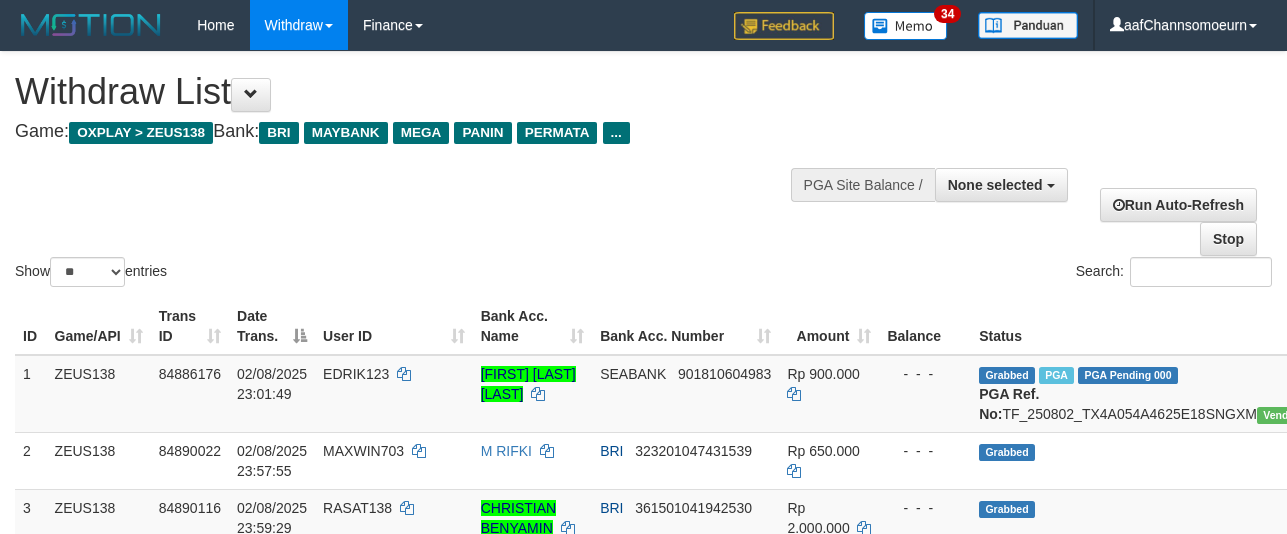 select 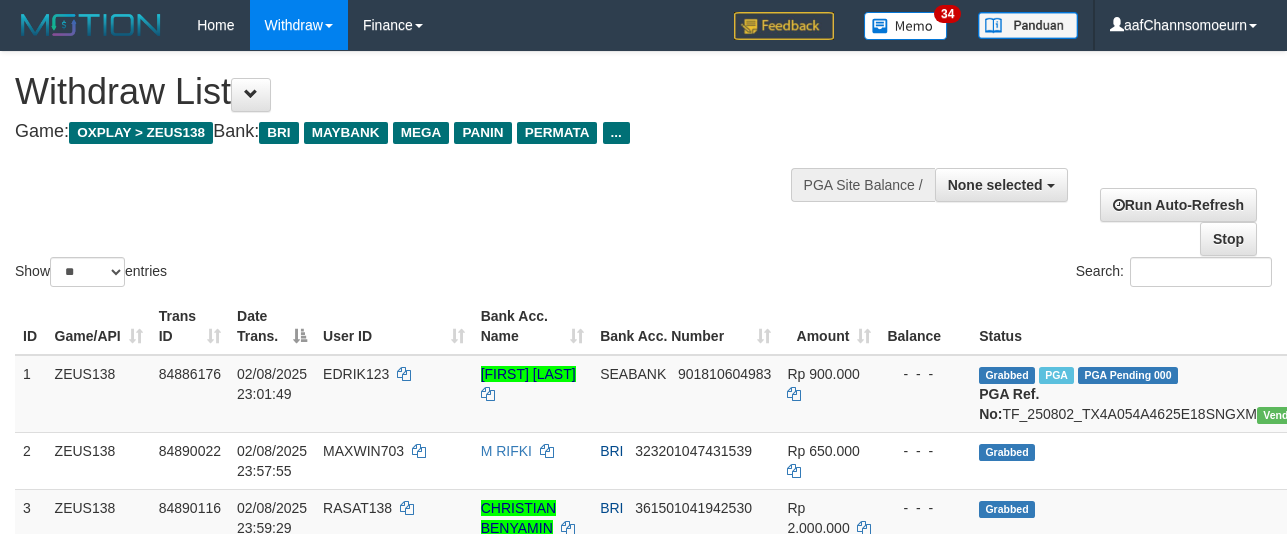 select 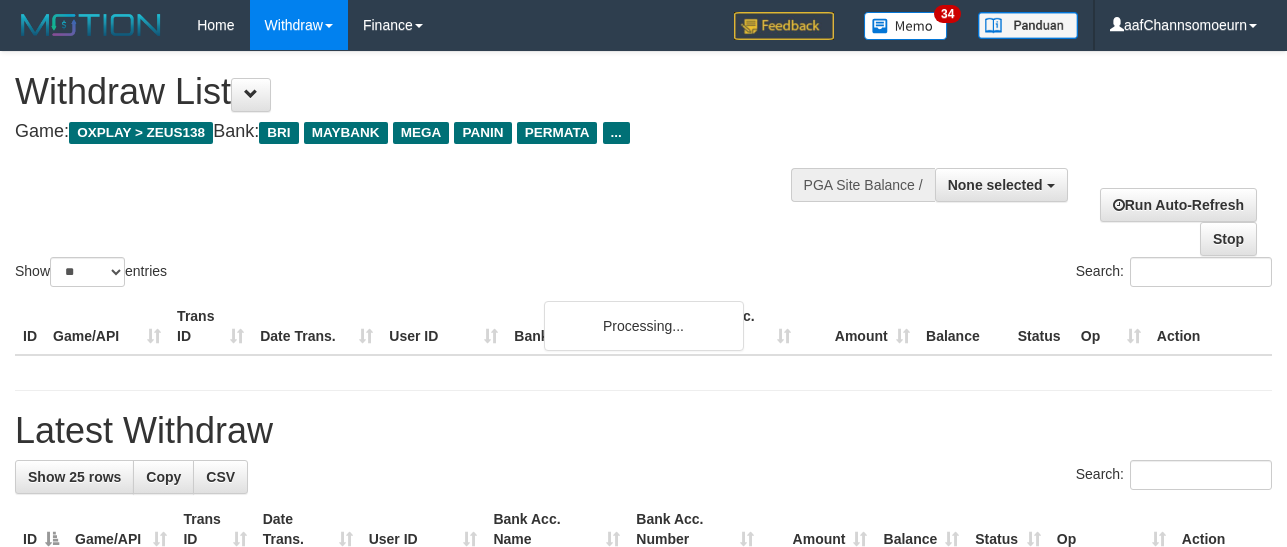 select 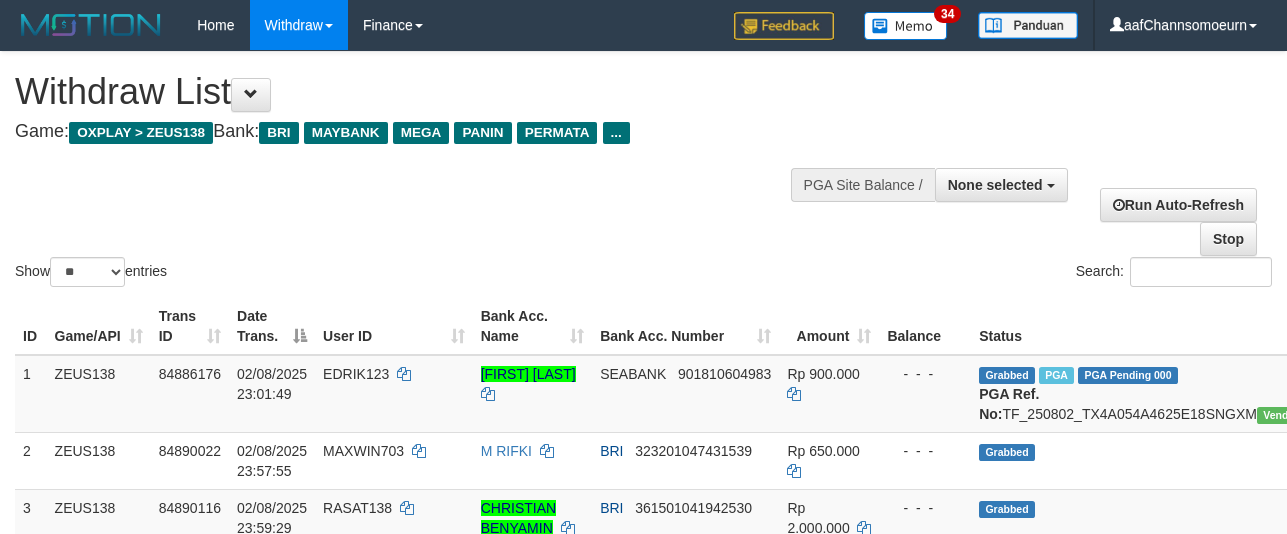 select 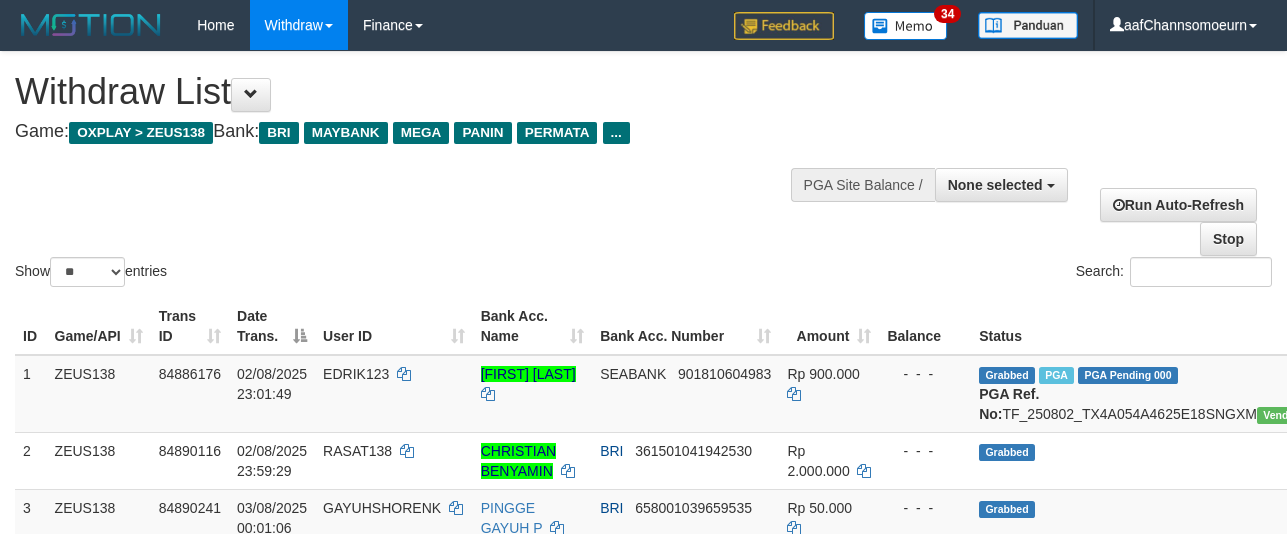 select 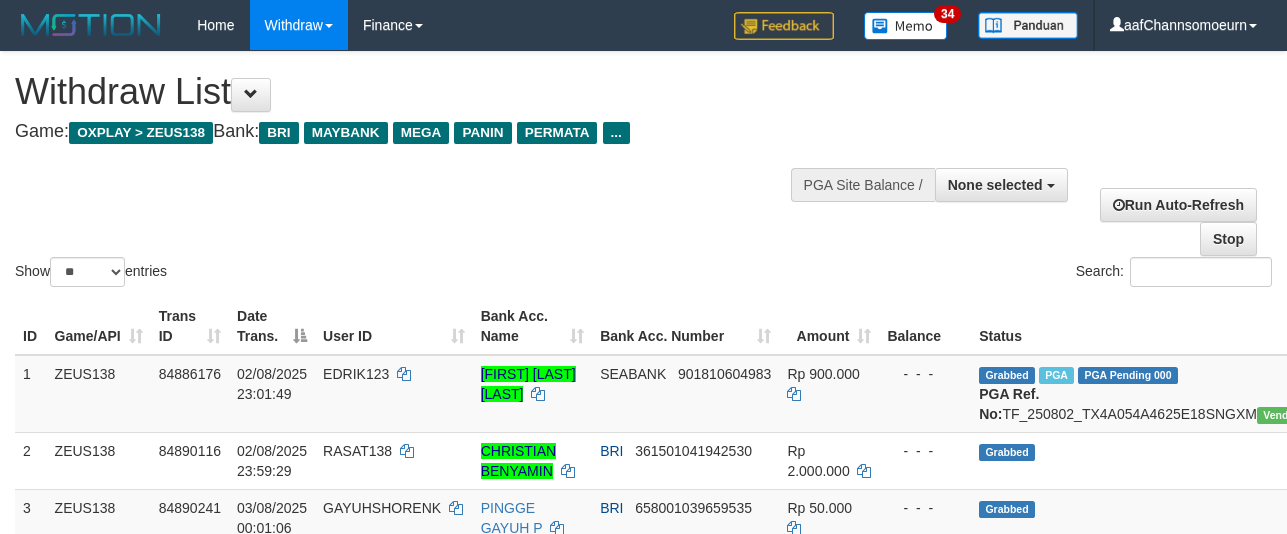 select 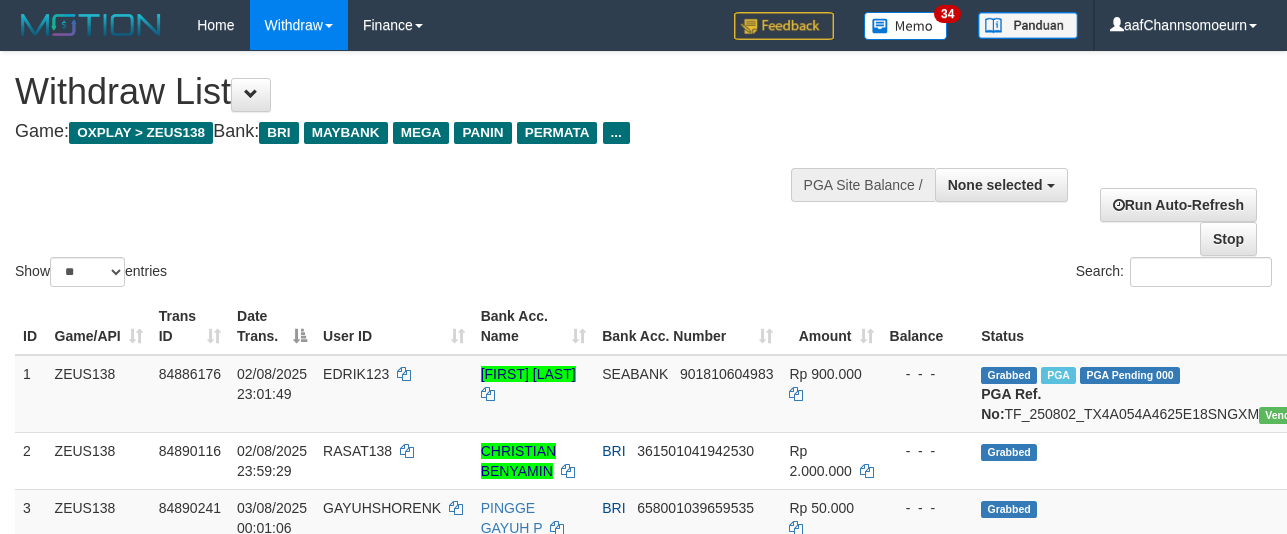 select 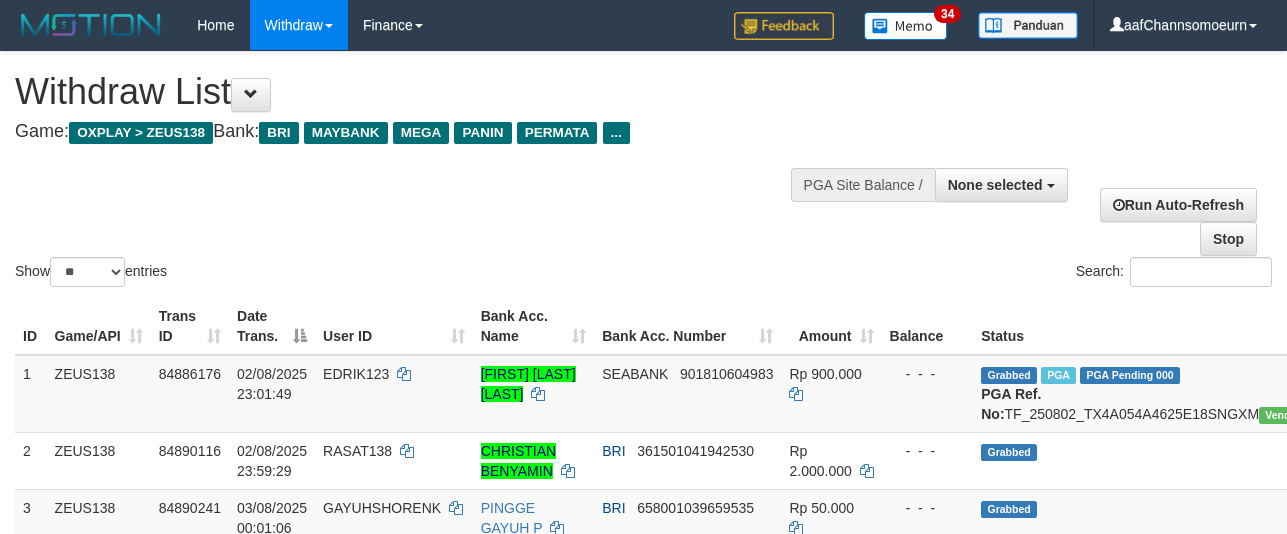 select 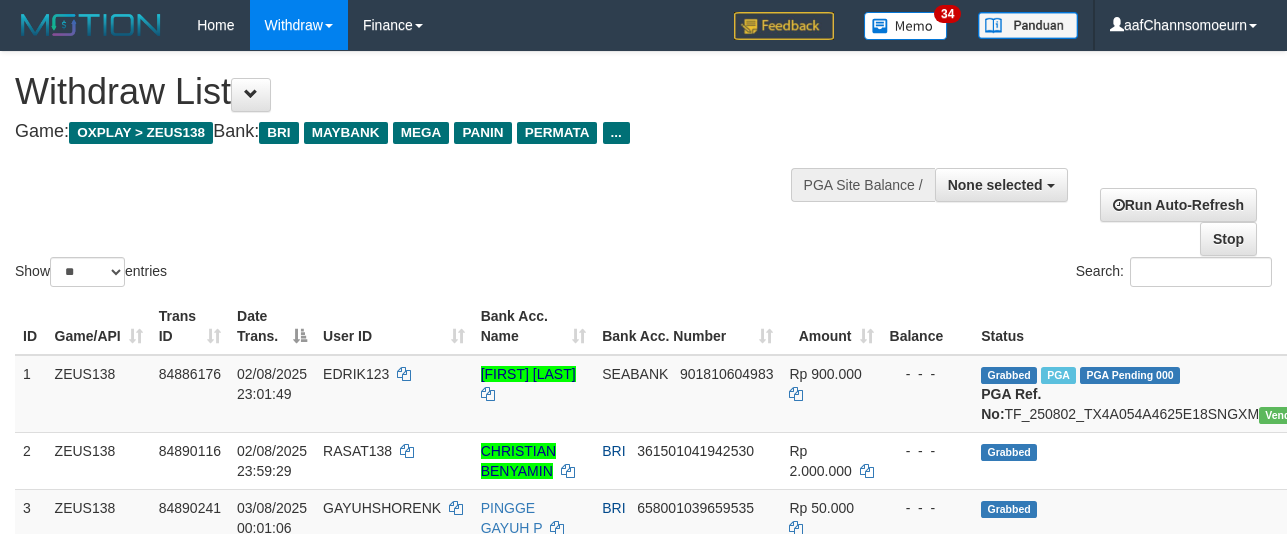 select 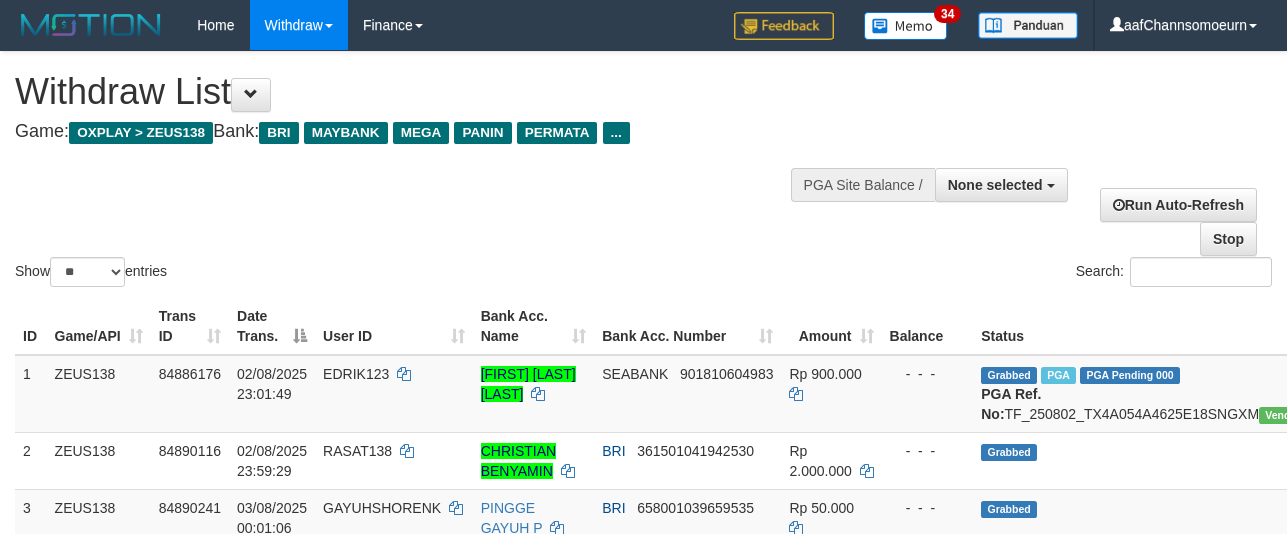 select 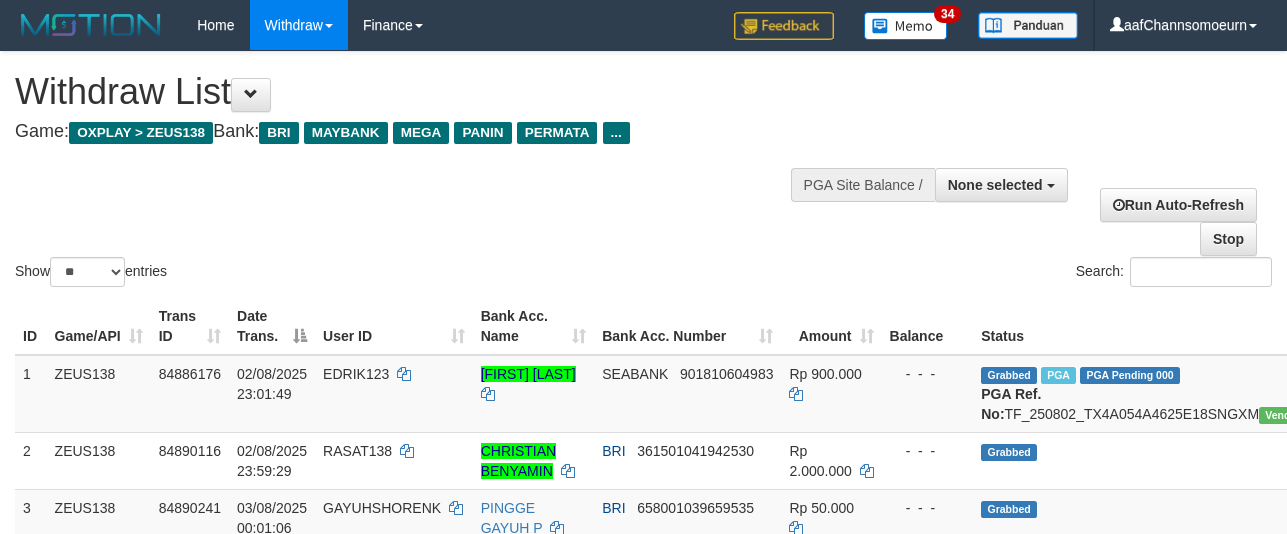 select 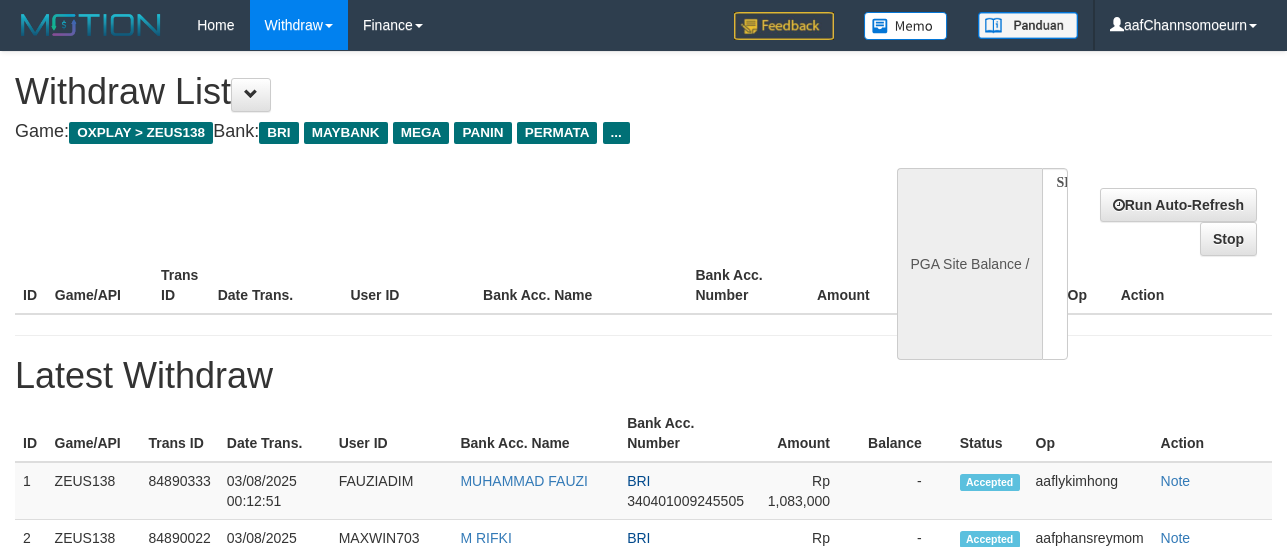 select 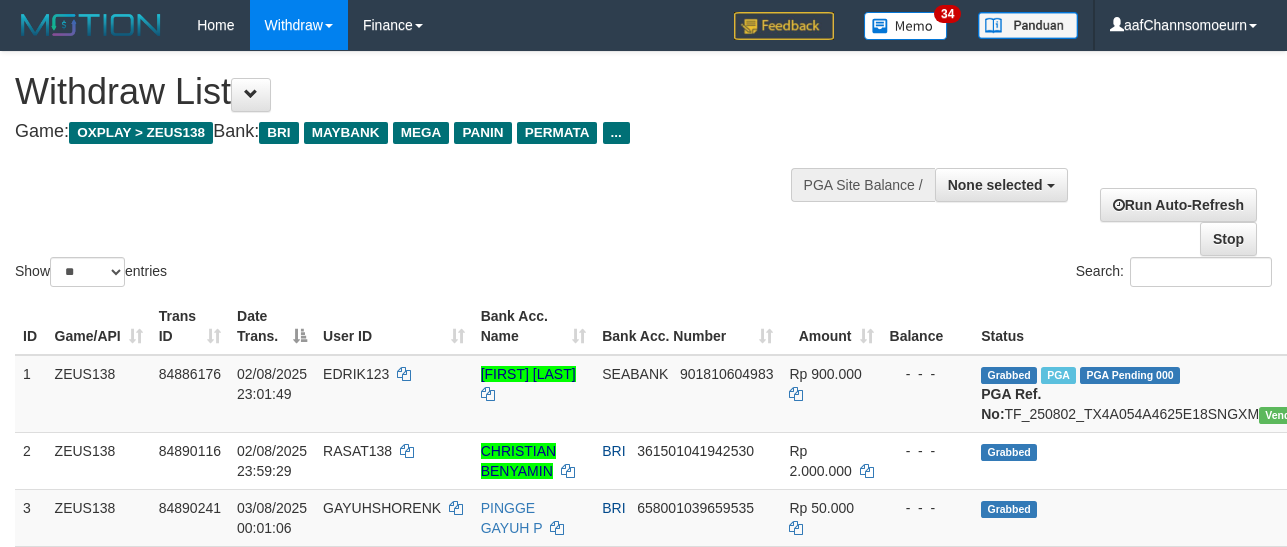 select 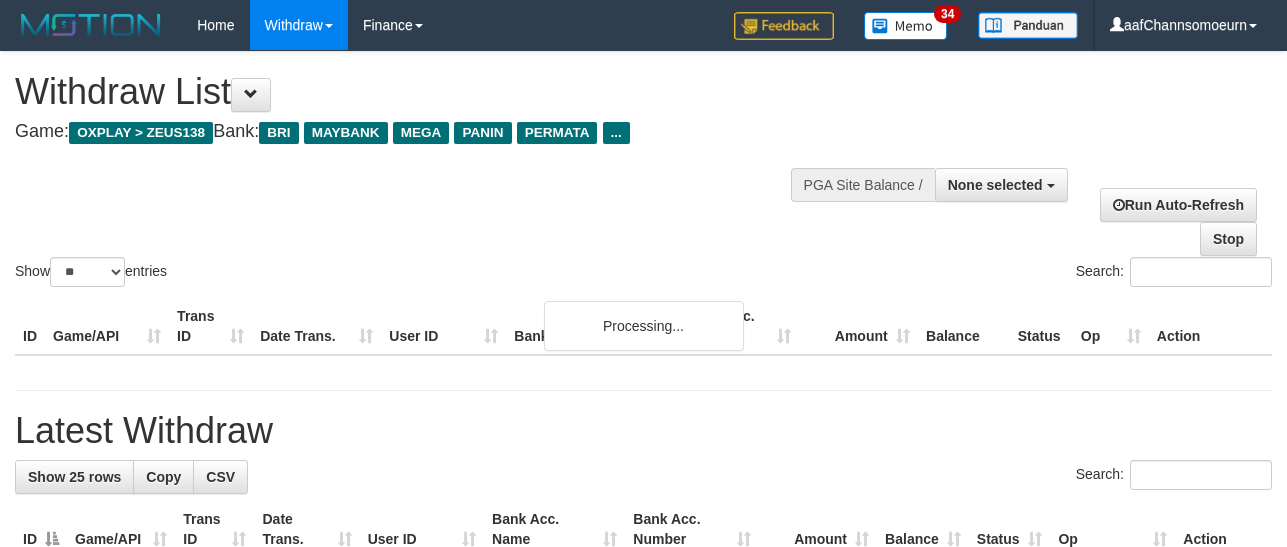 select 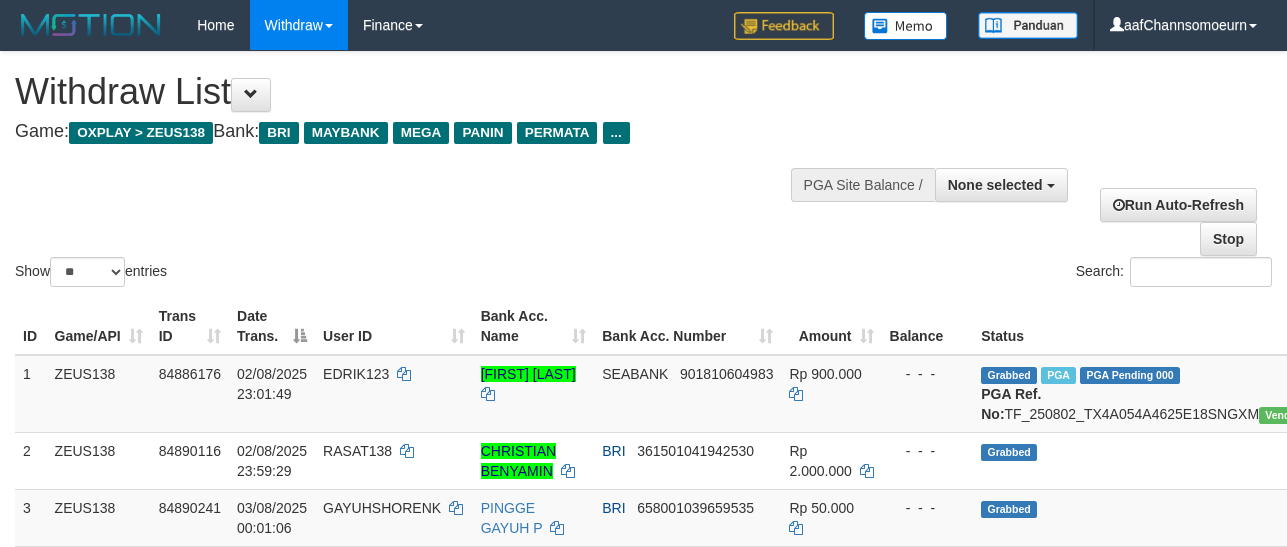 select 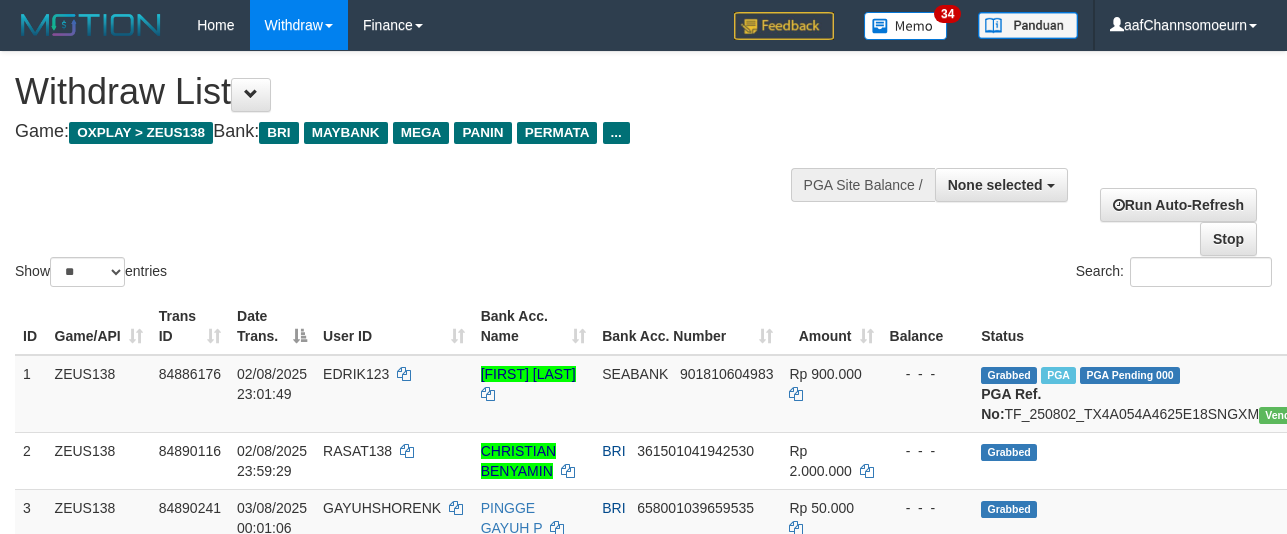 select 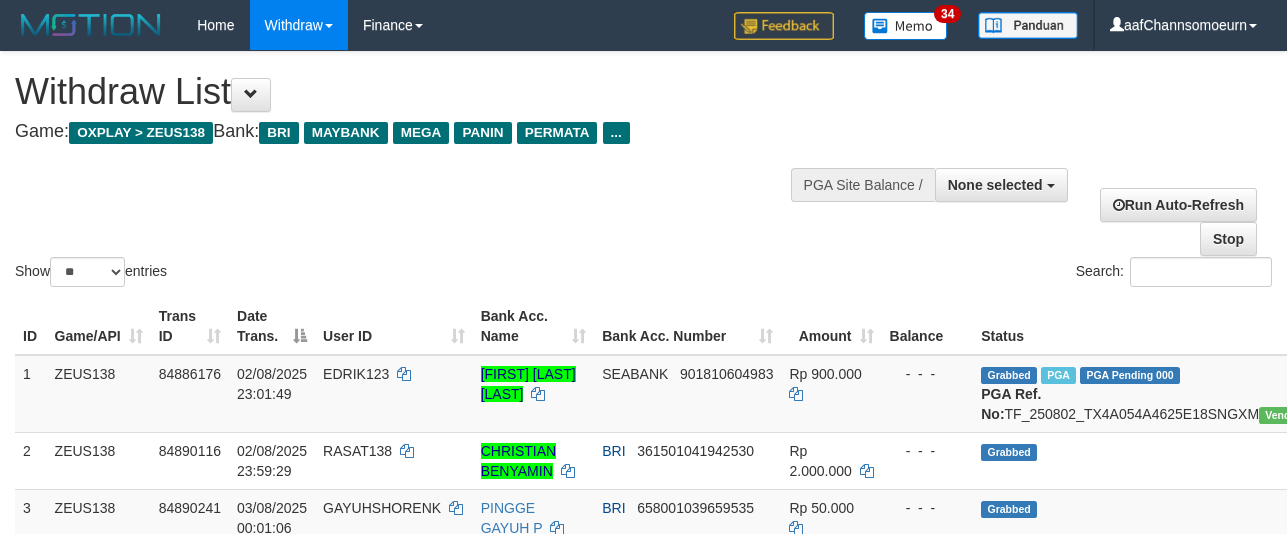 select 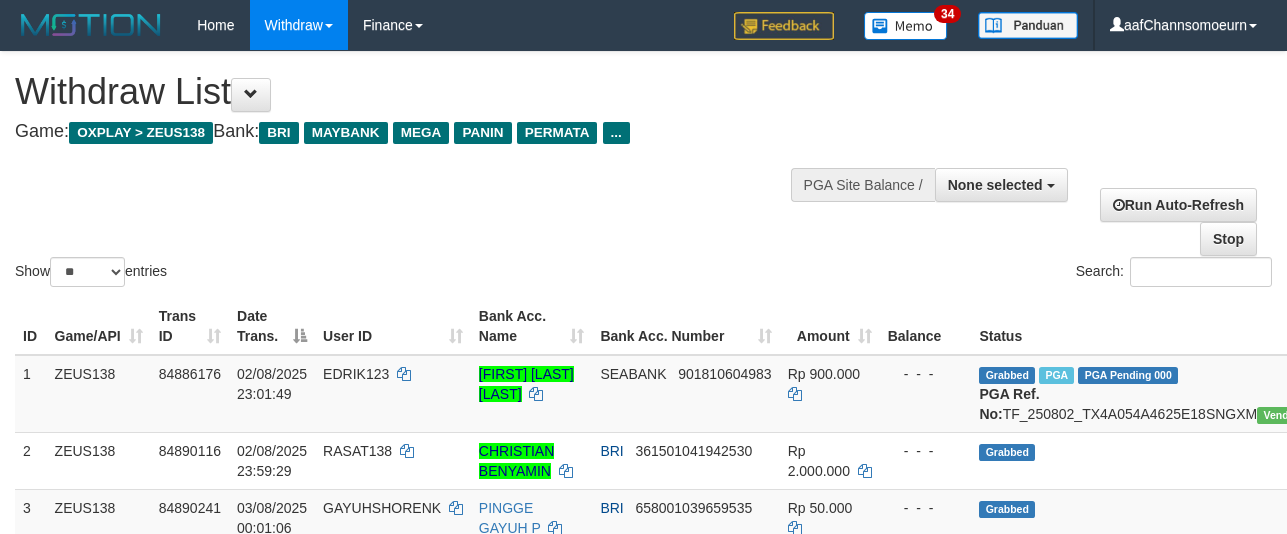 select 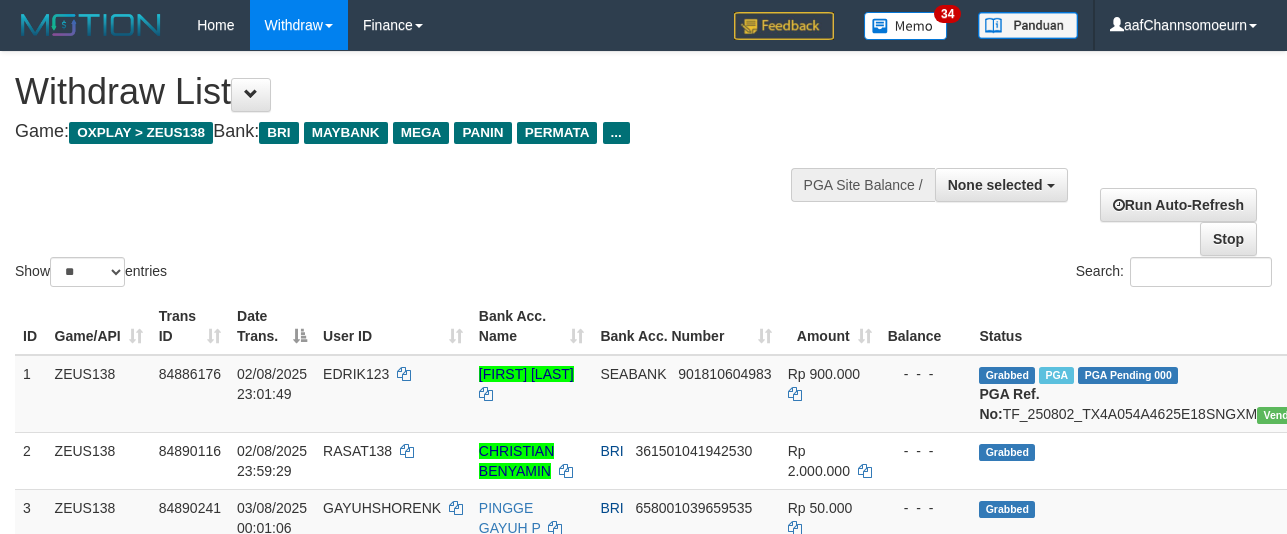 select 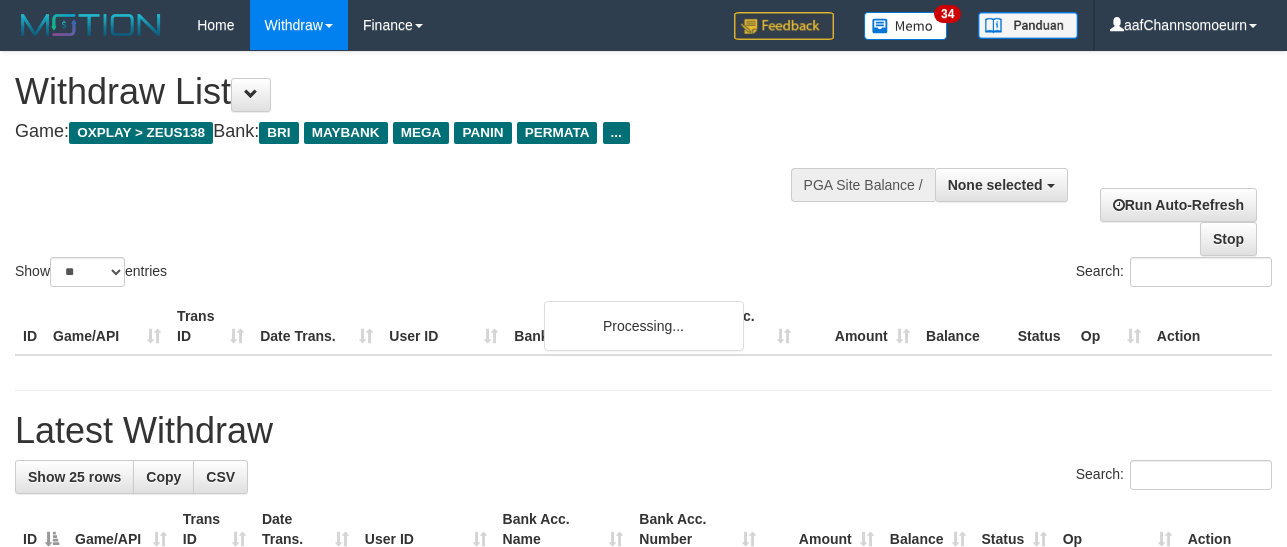 select 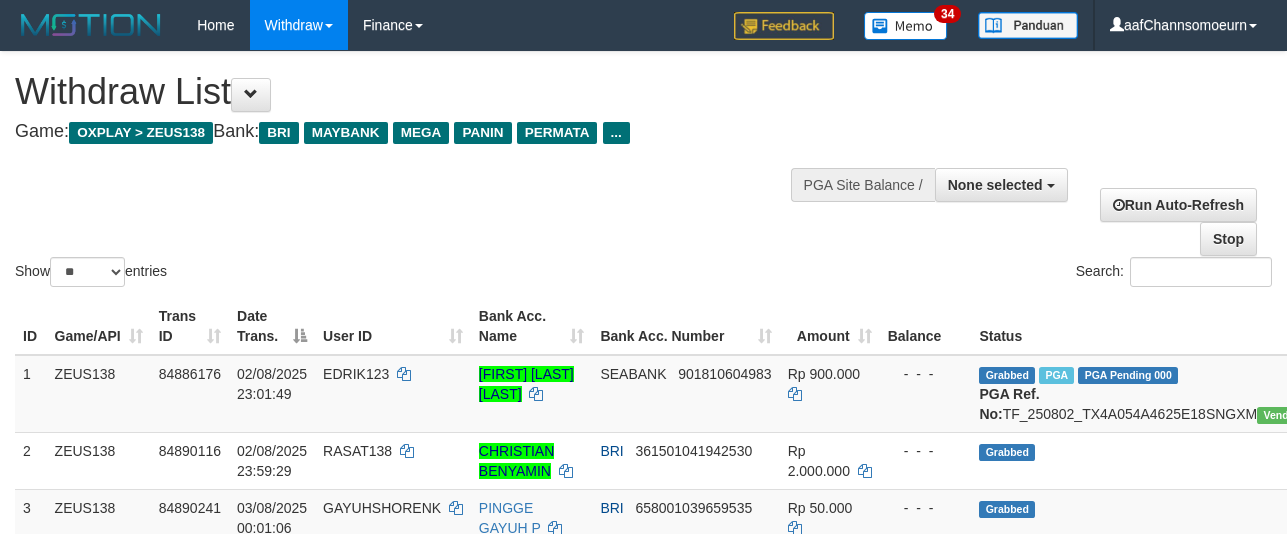 select 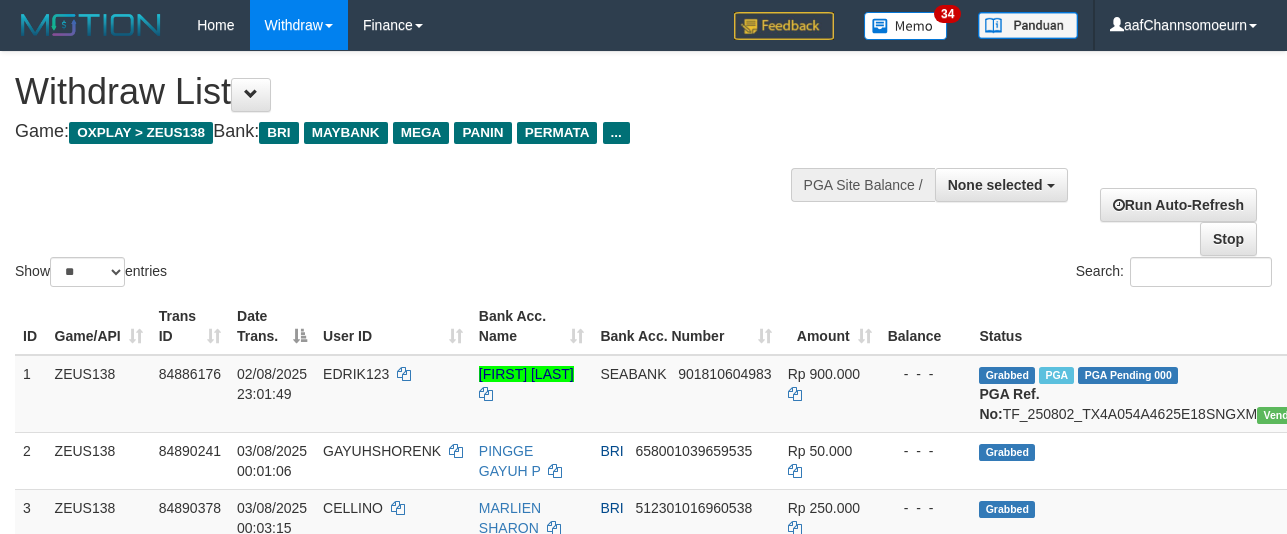 select 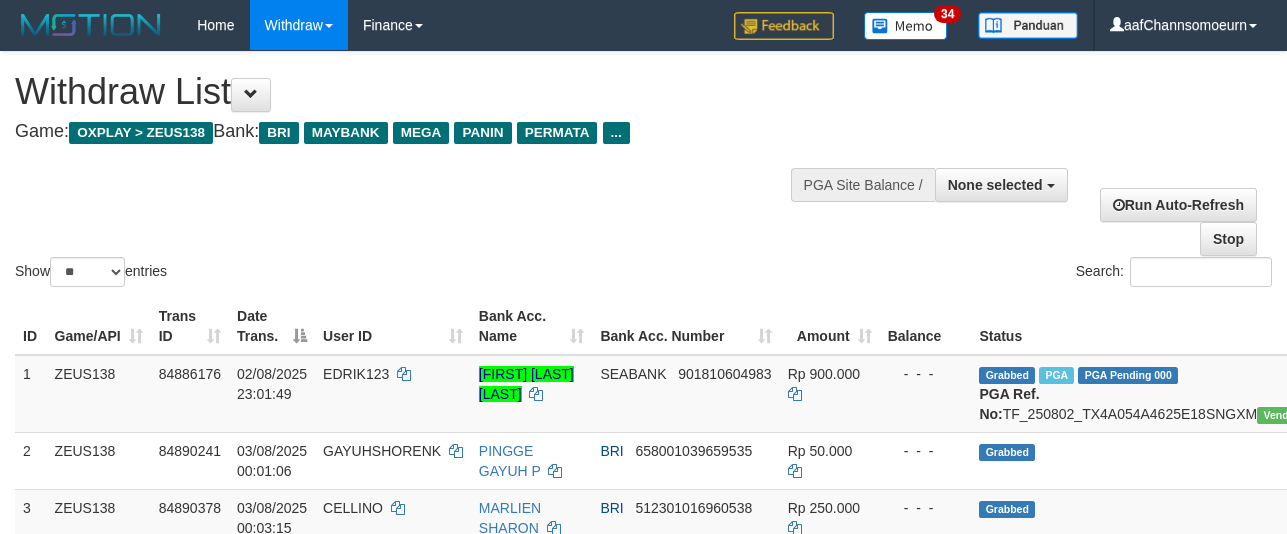 select 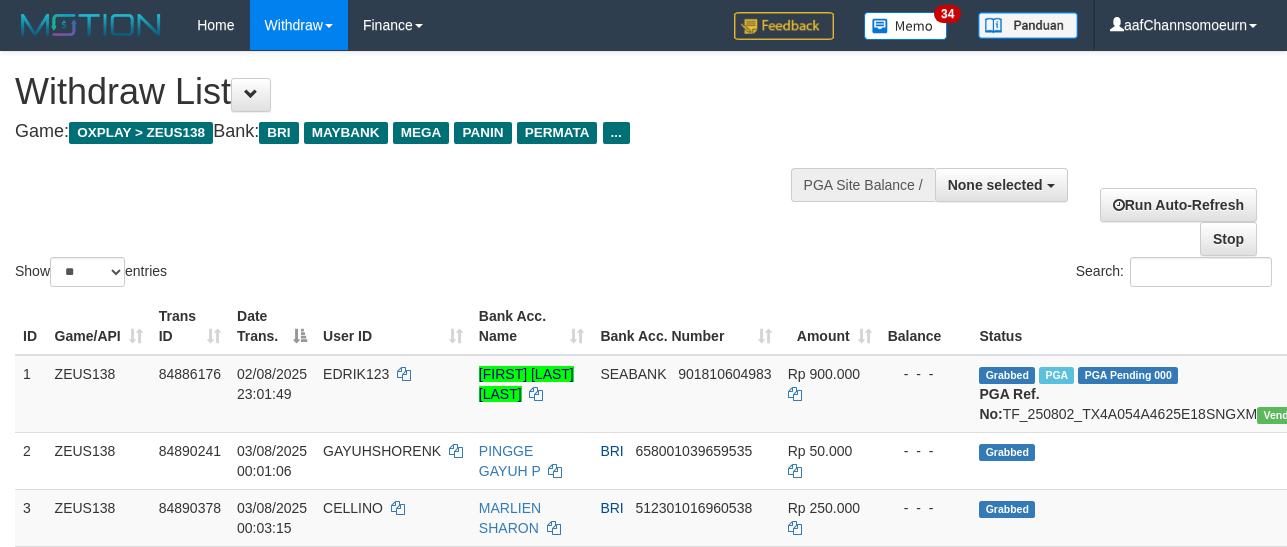 select 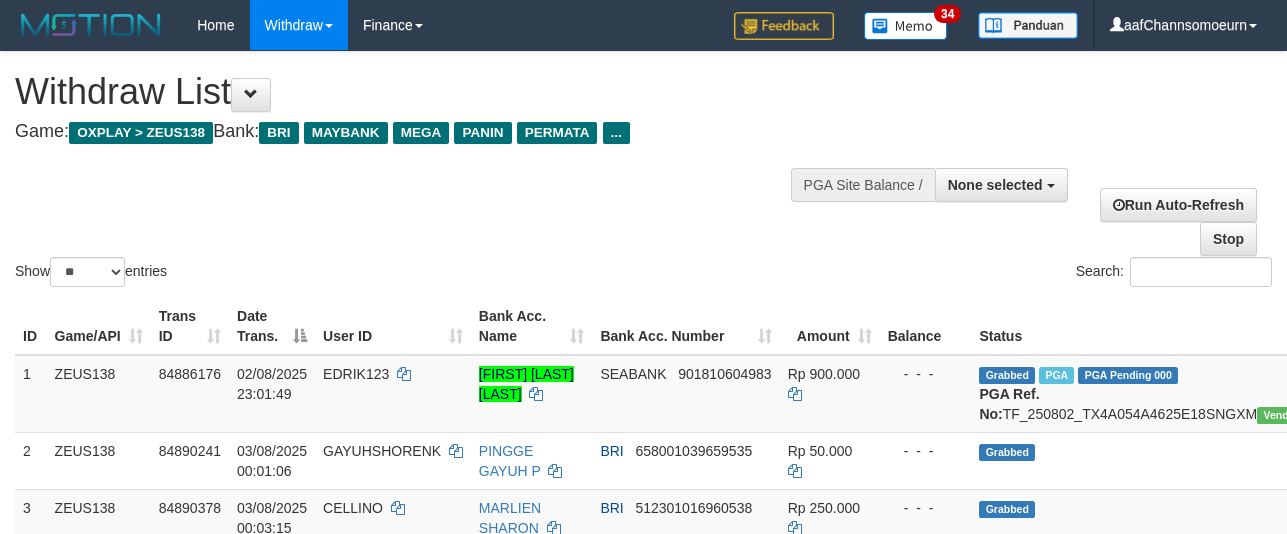 select 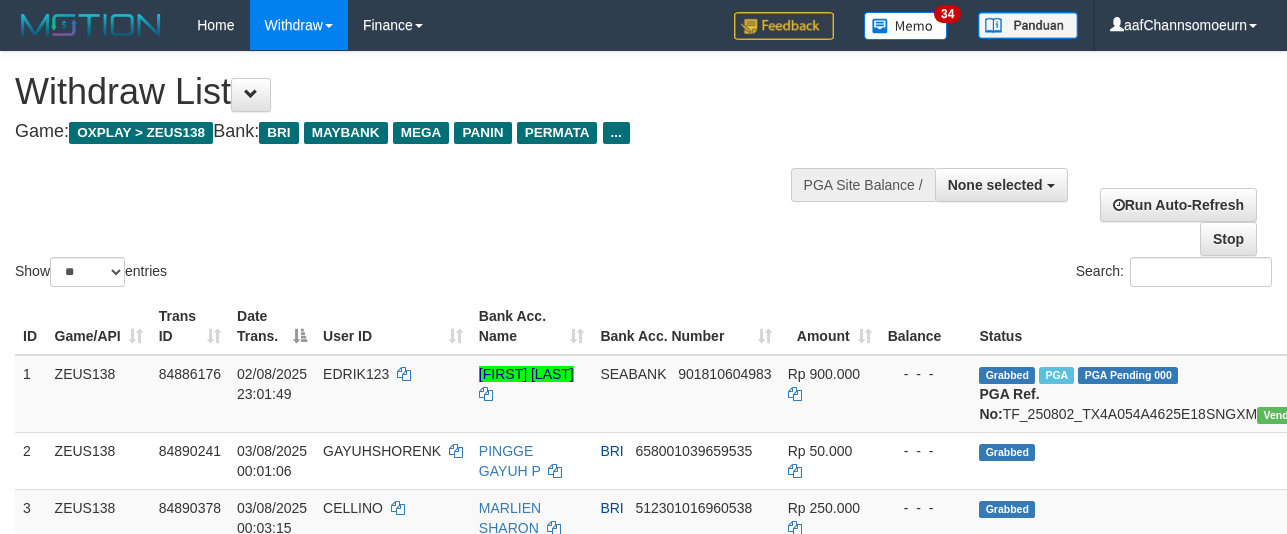 select 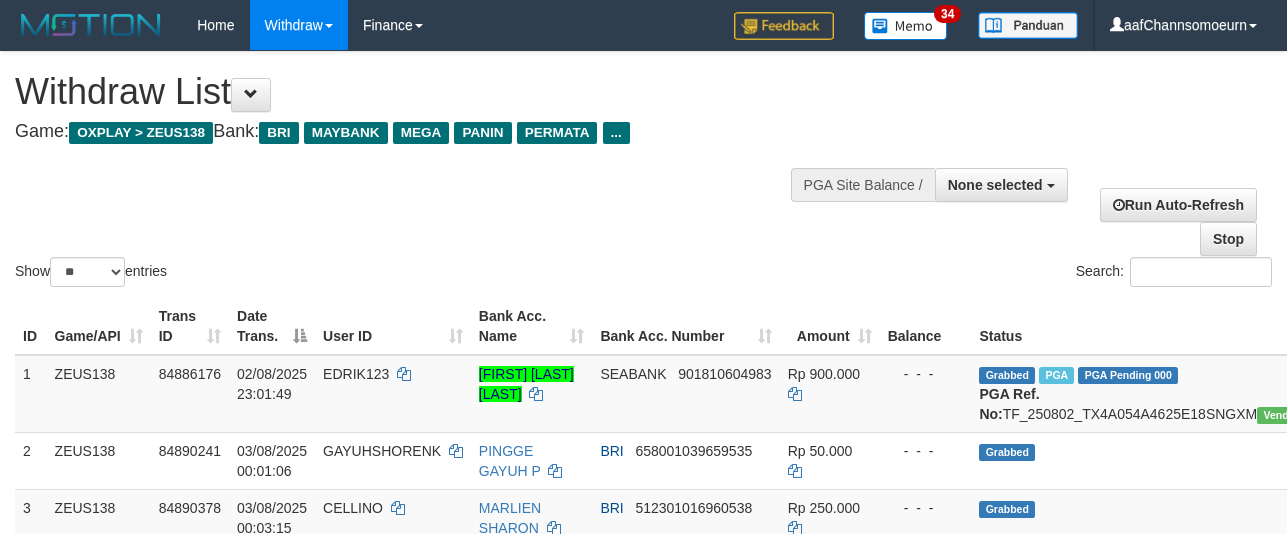 select 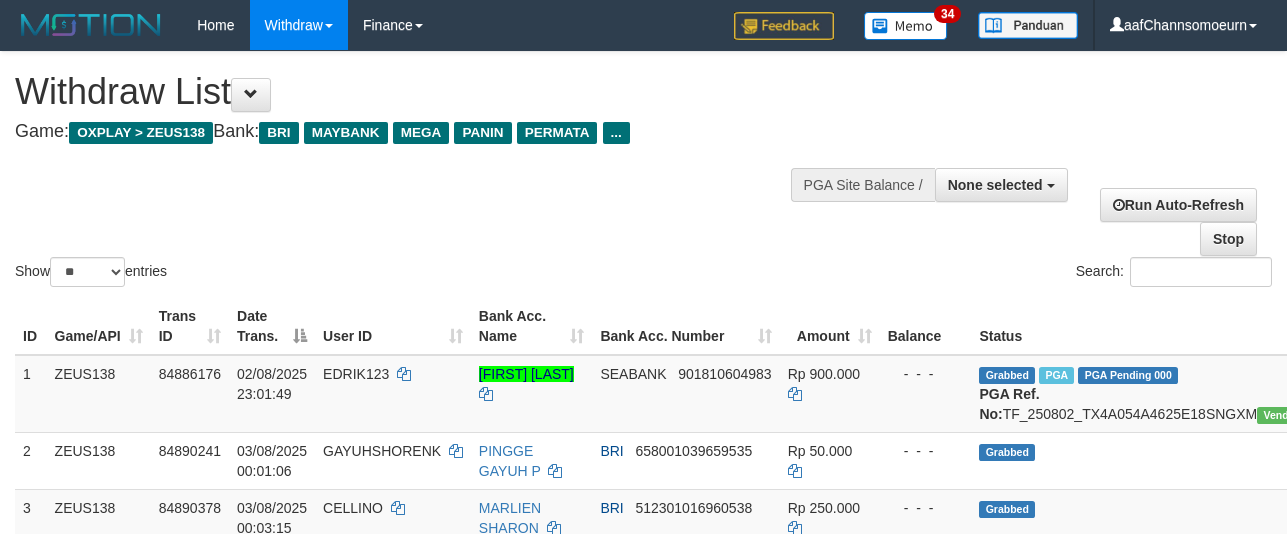 select 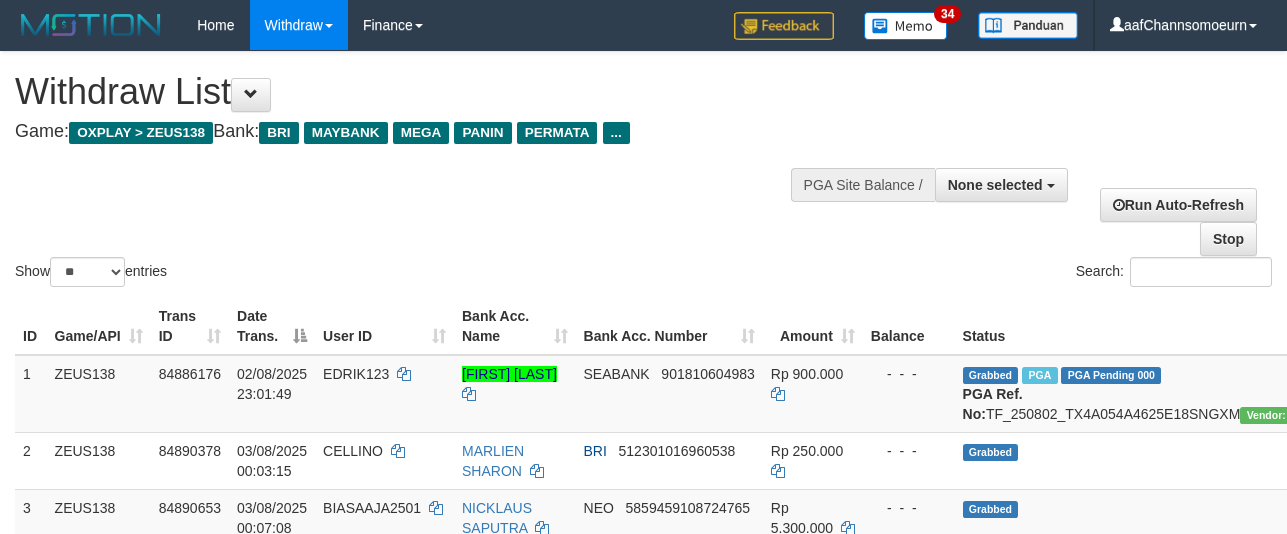 select 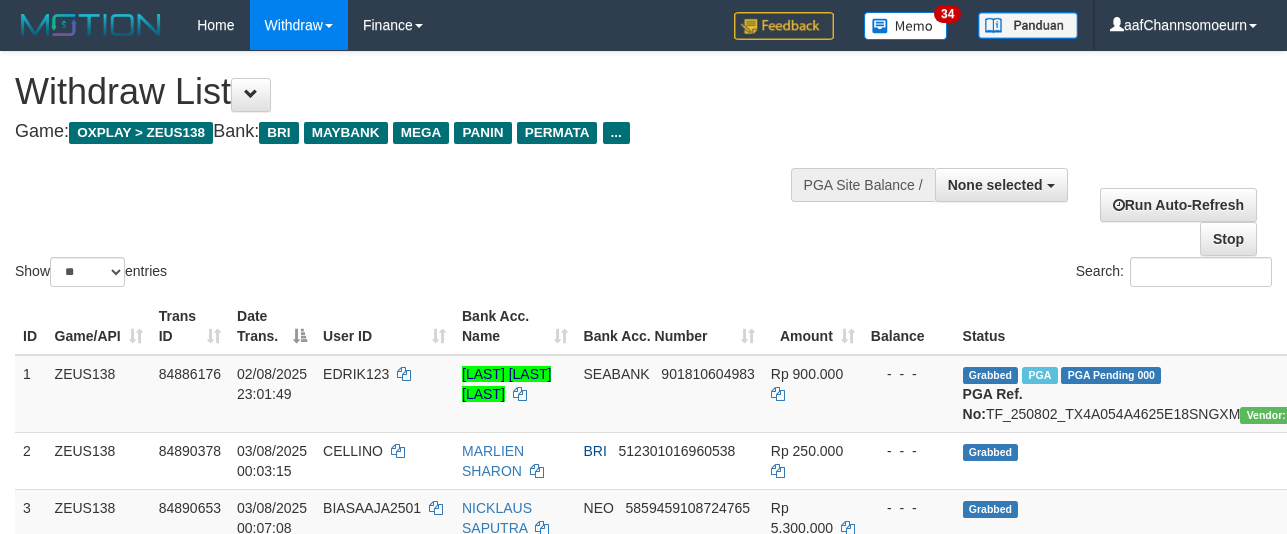 select 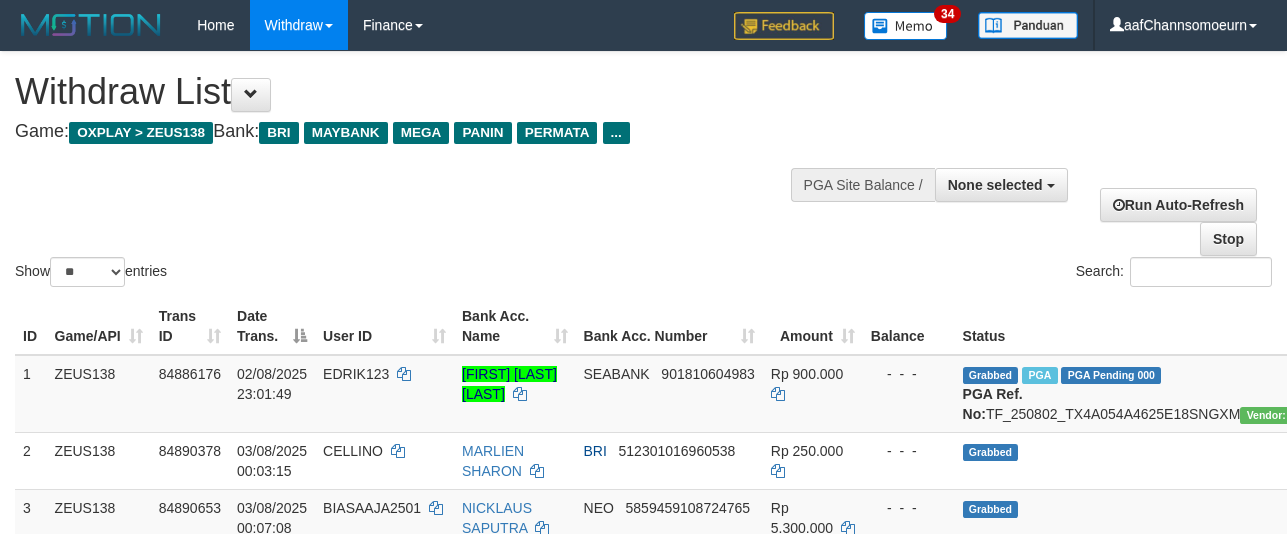 select 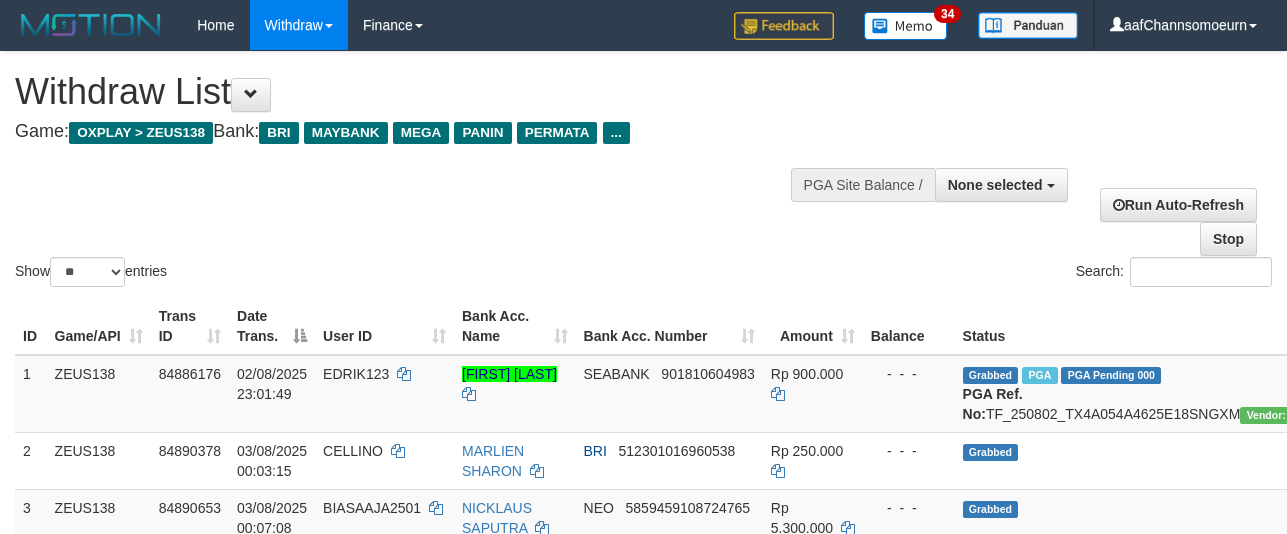 select 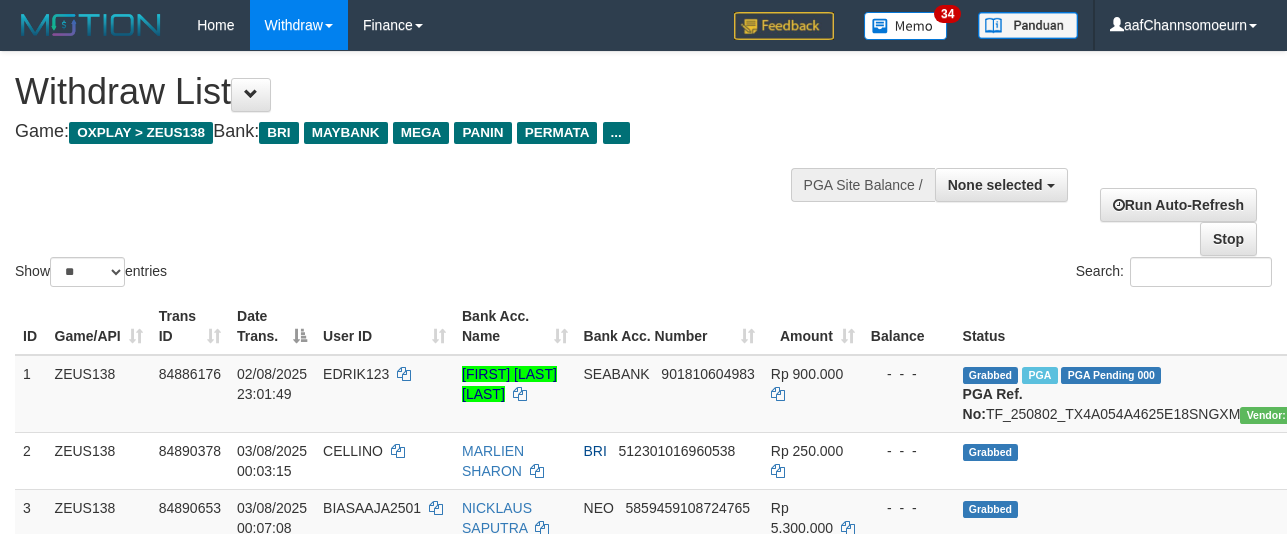 select 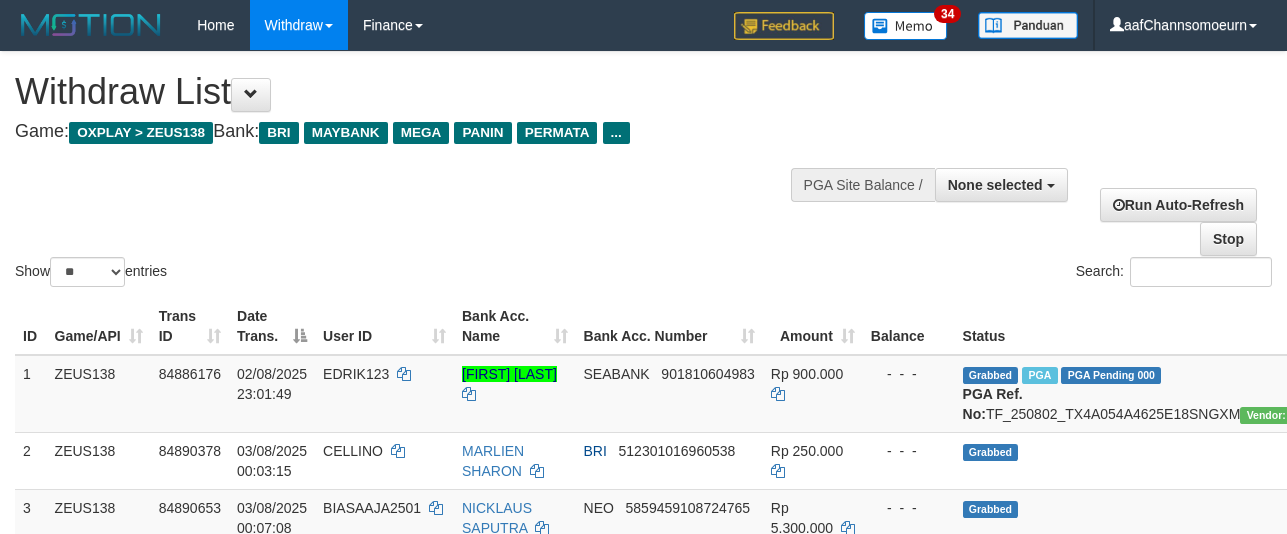 select 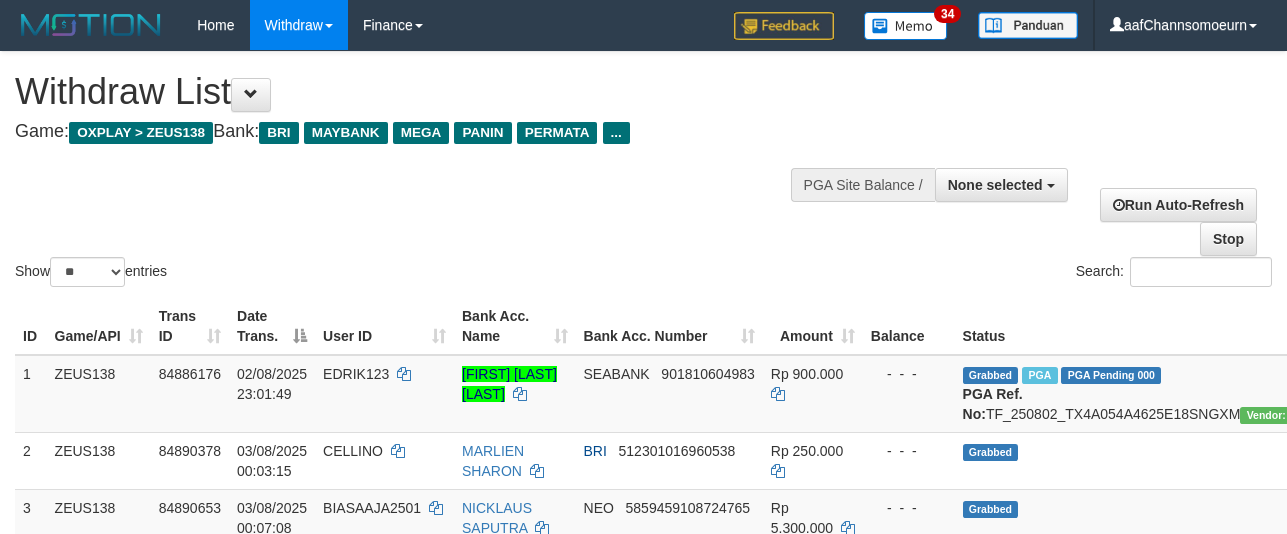 select 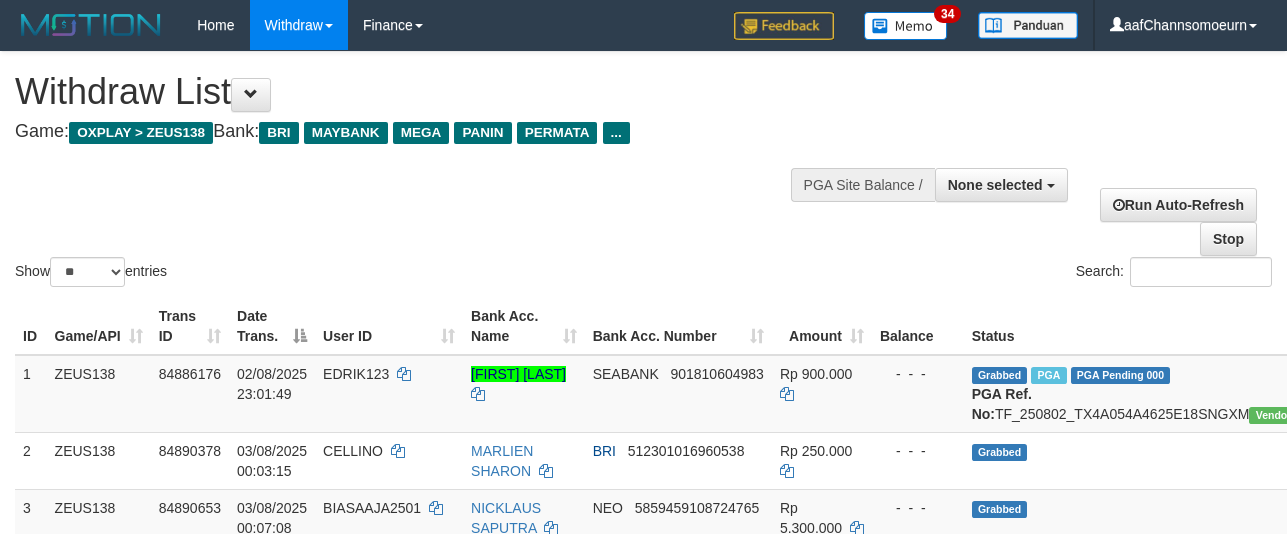 select 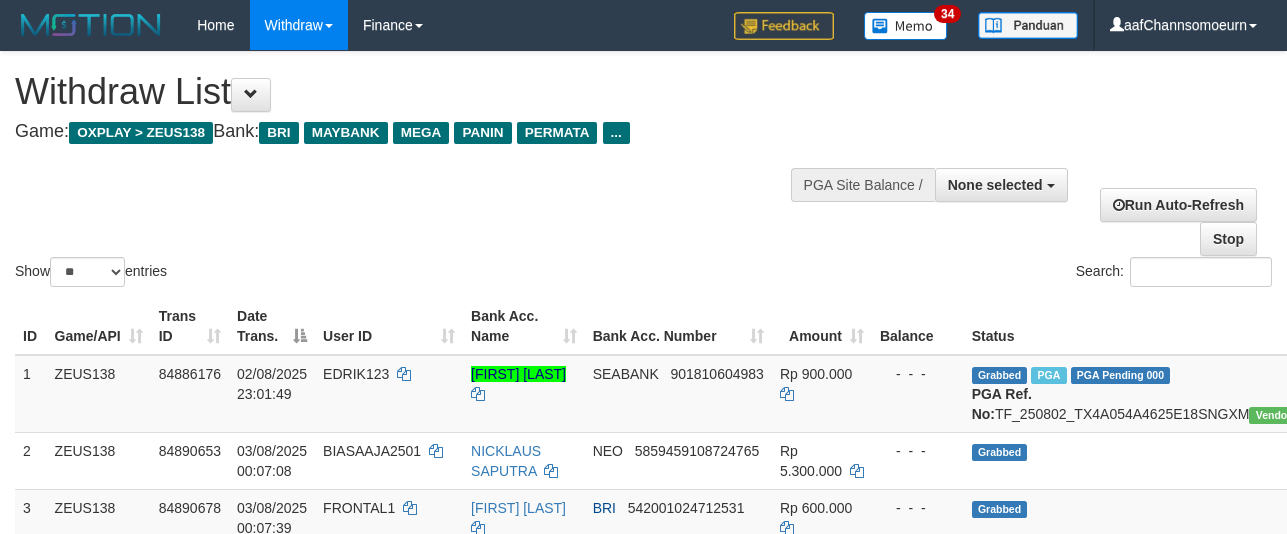 select 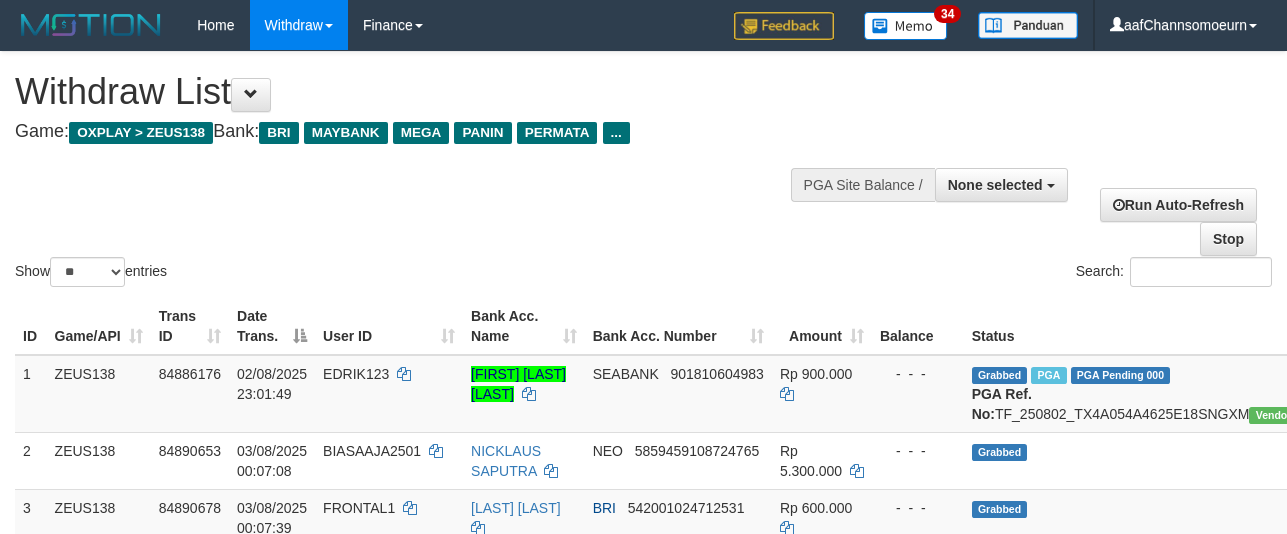 select 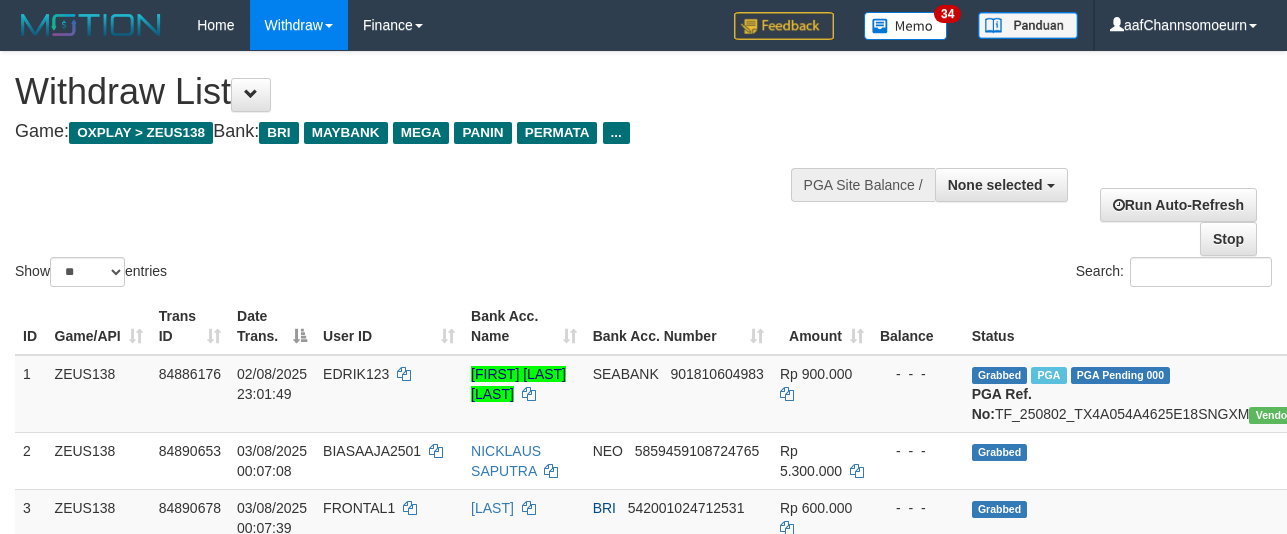 select 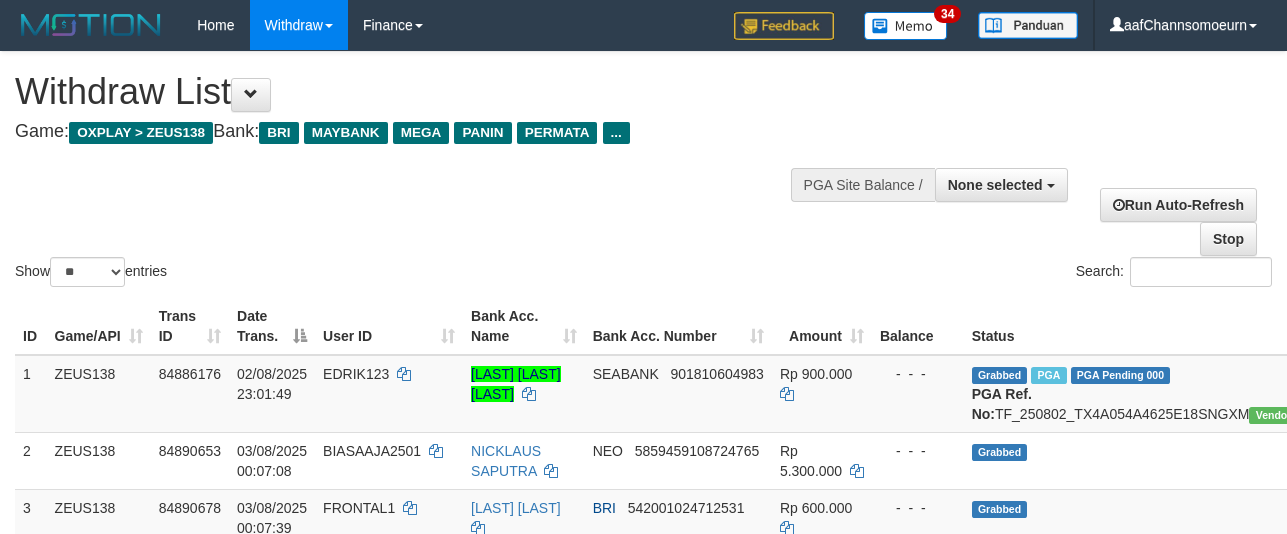 select 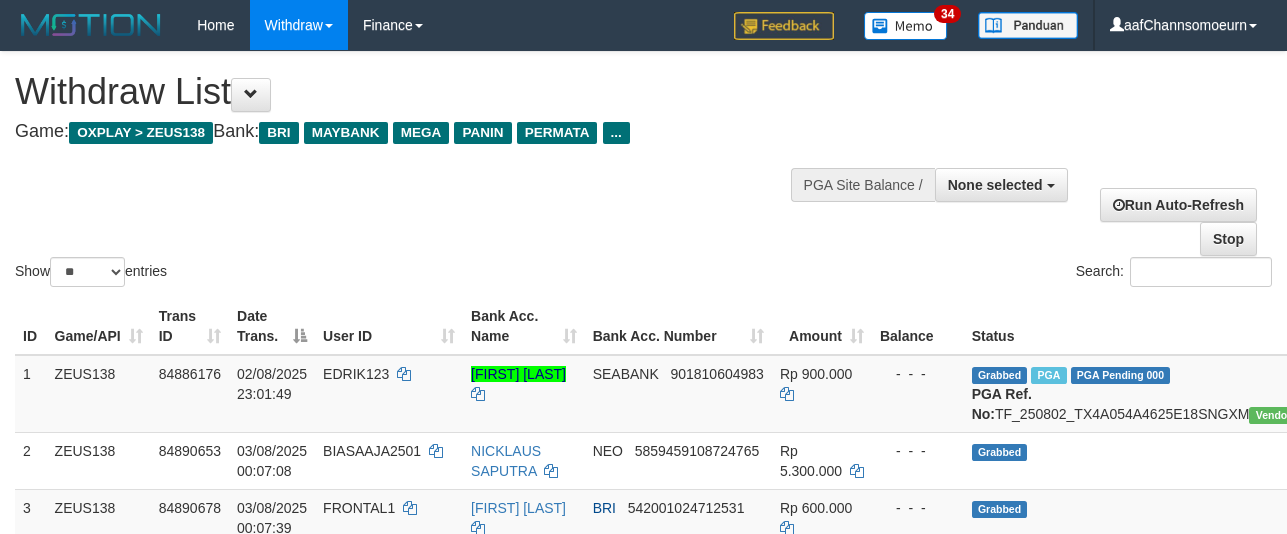select 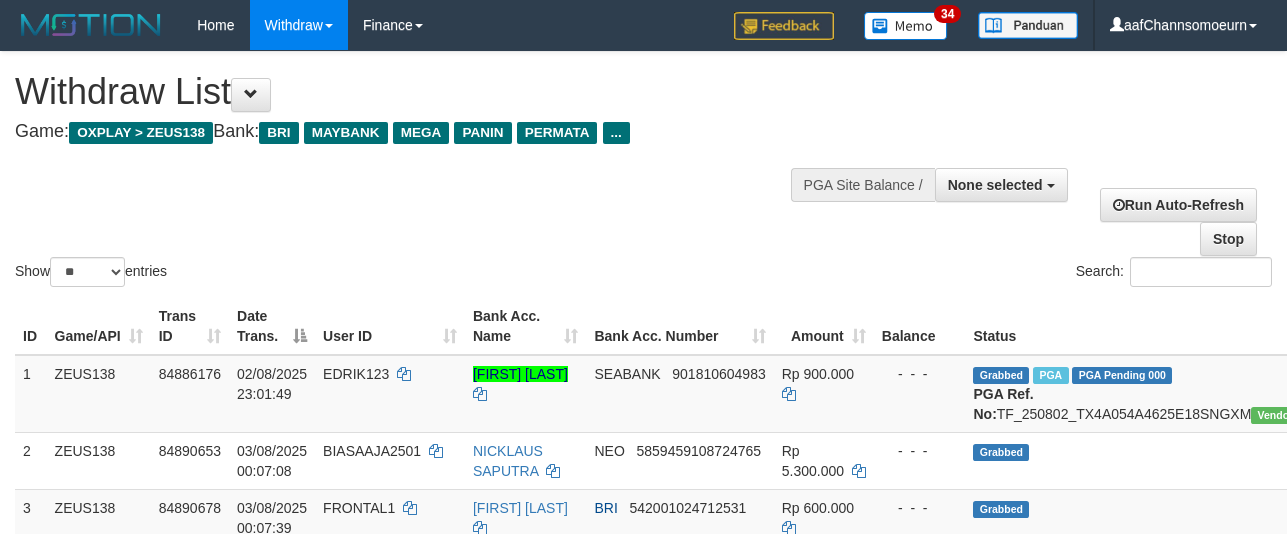select 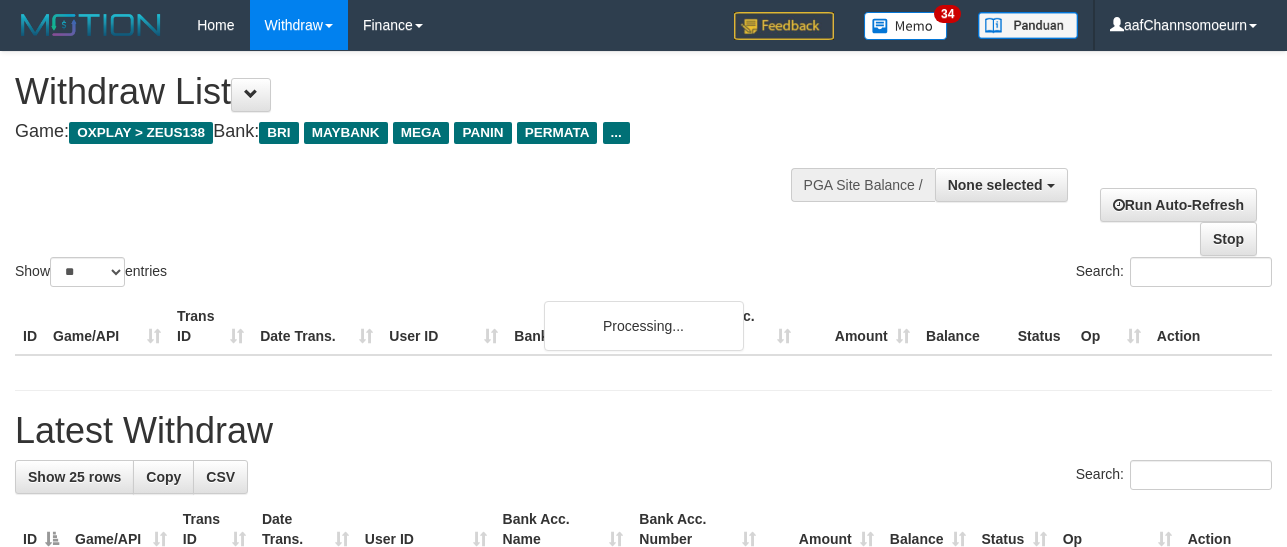 select 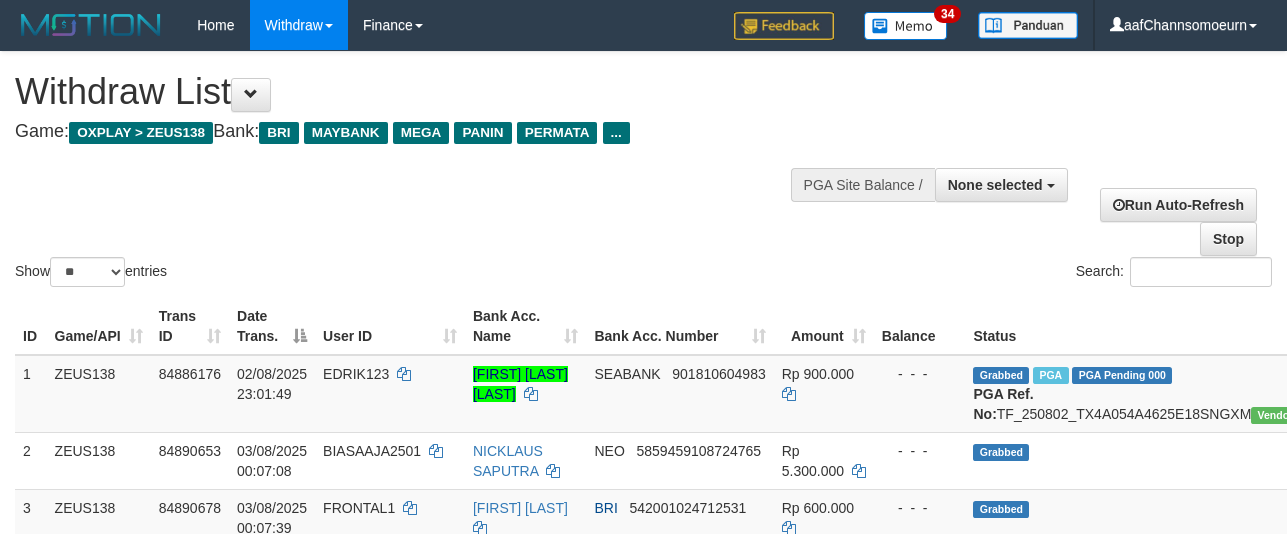 select 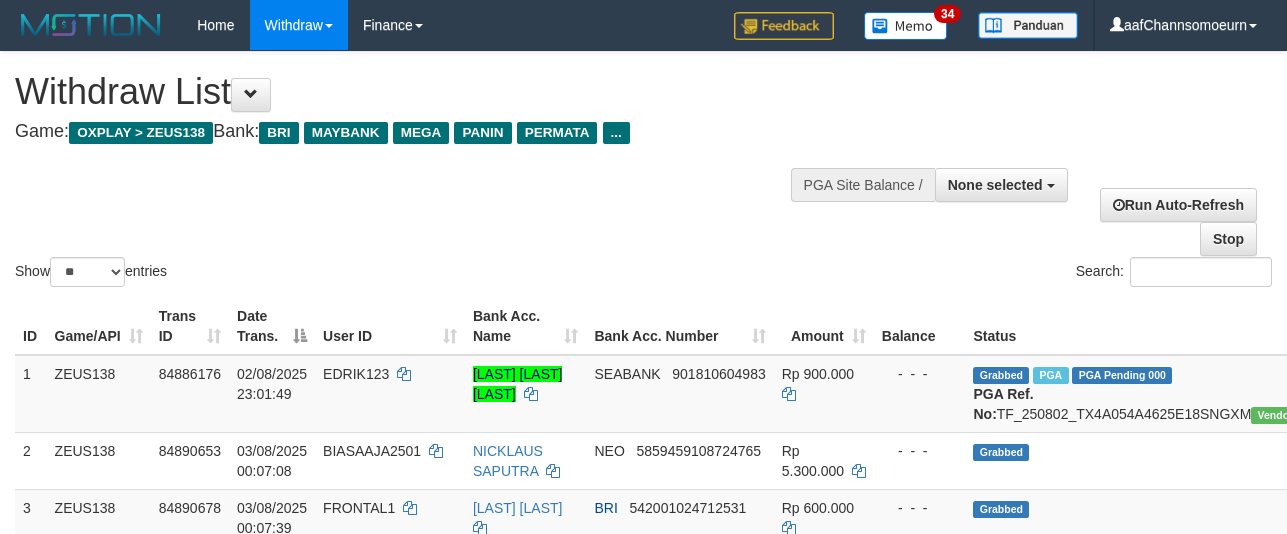 select 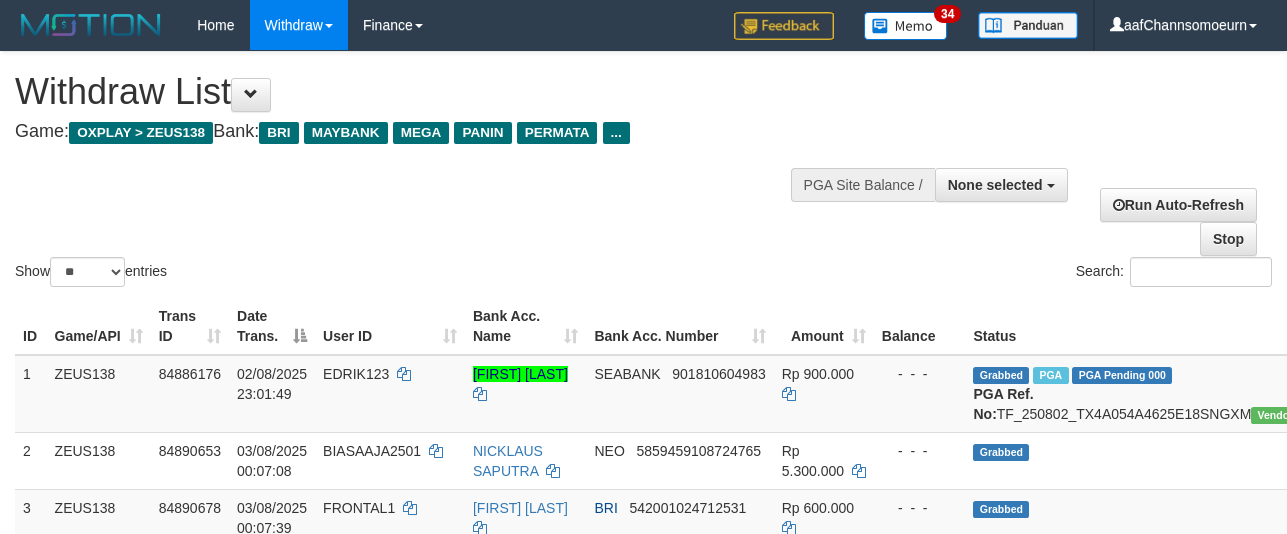 select 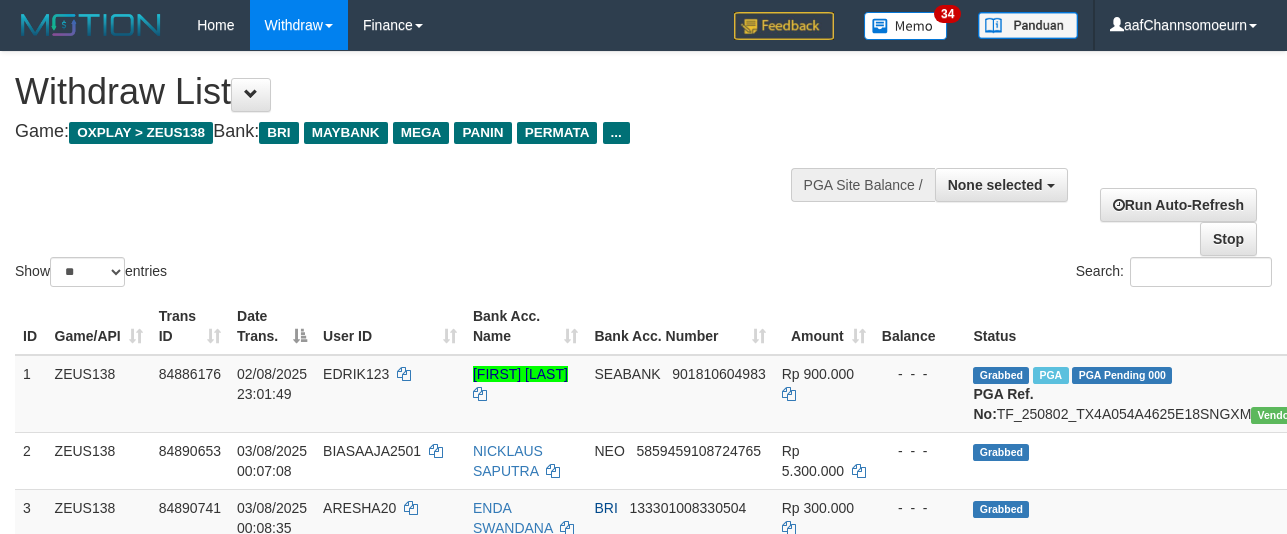 select 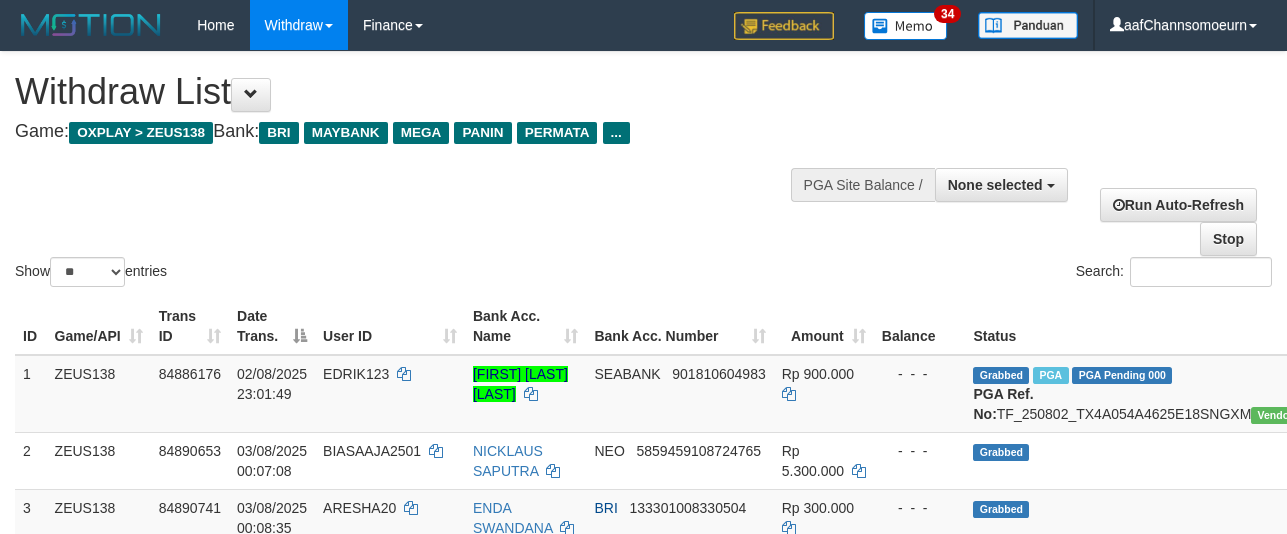 select 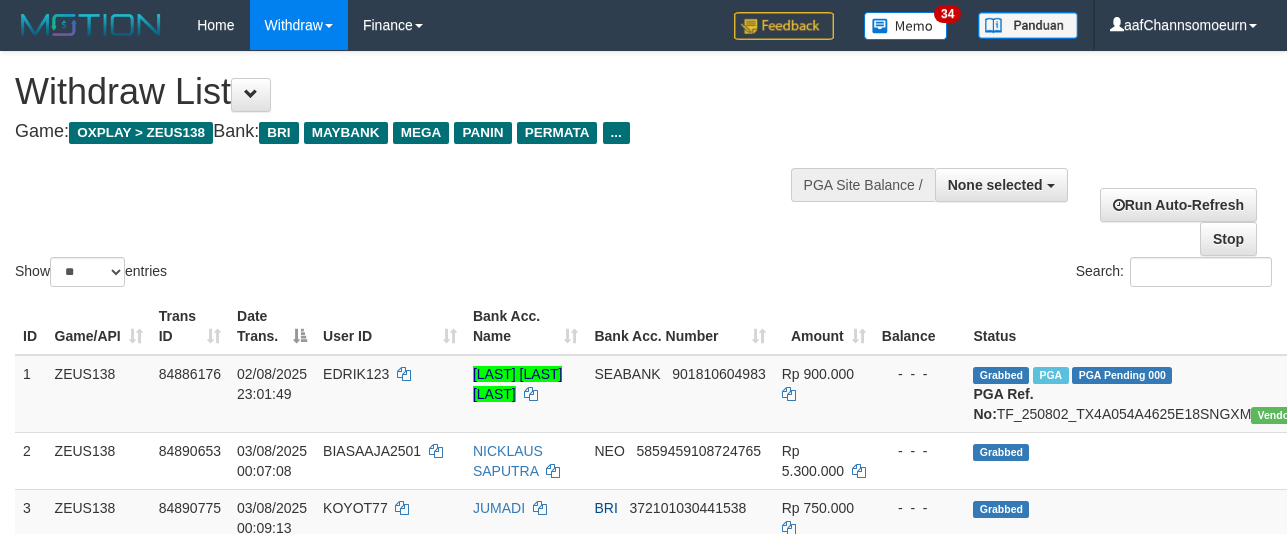 select 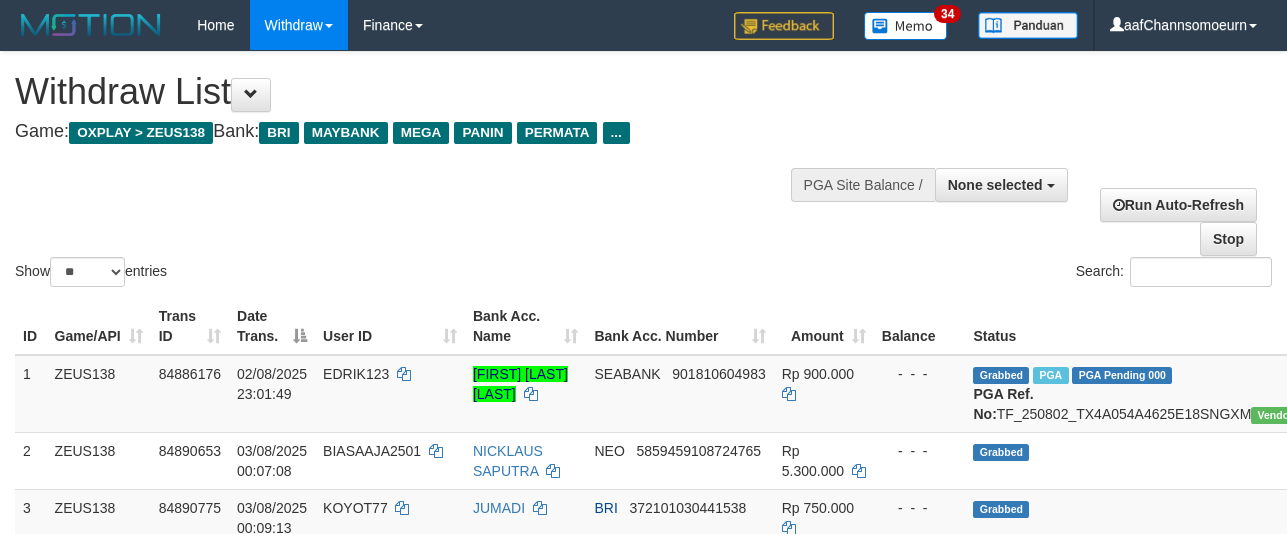 select 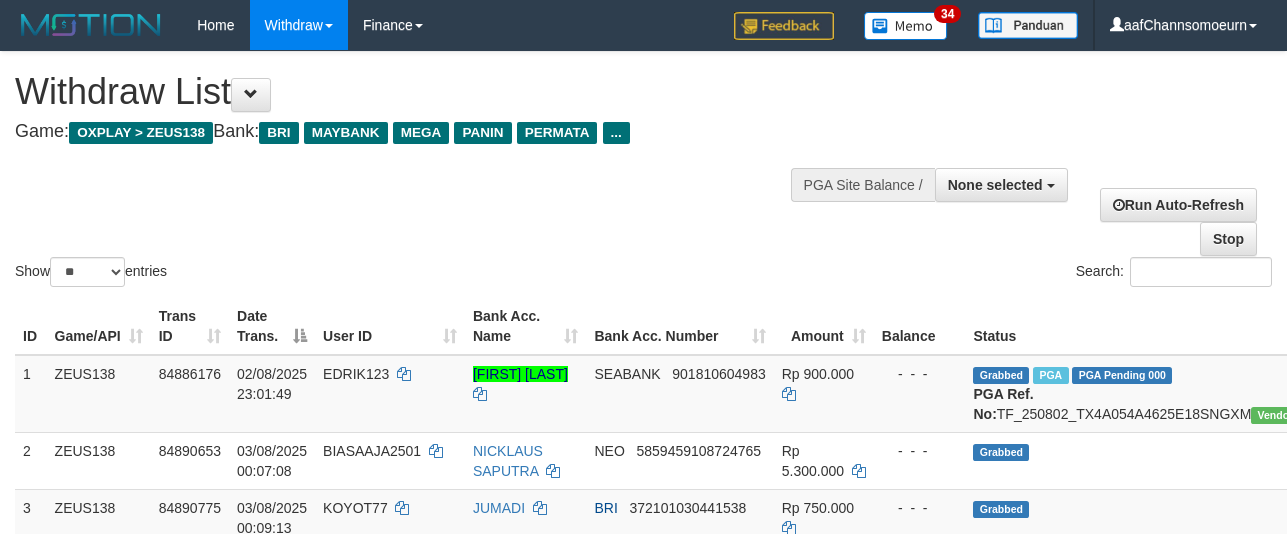 select 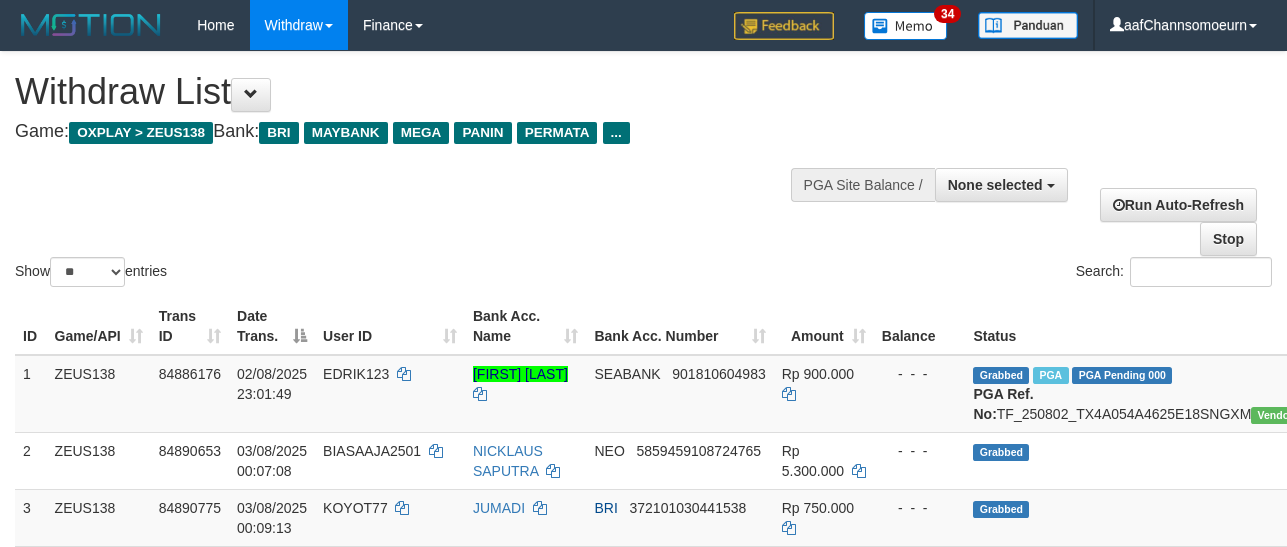 select 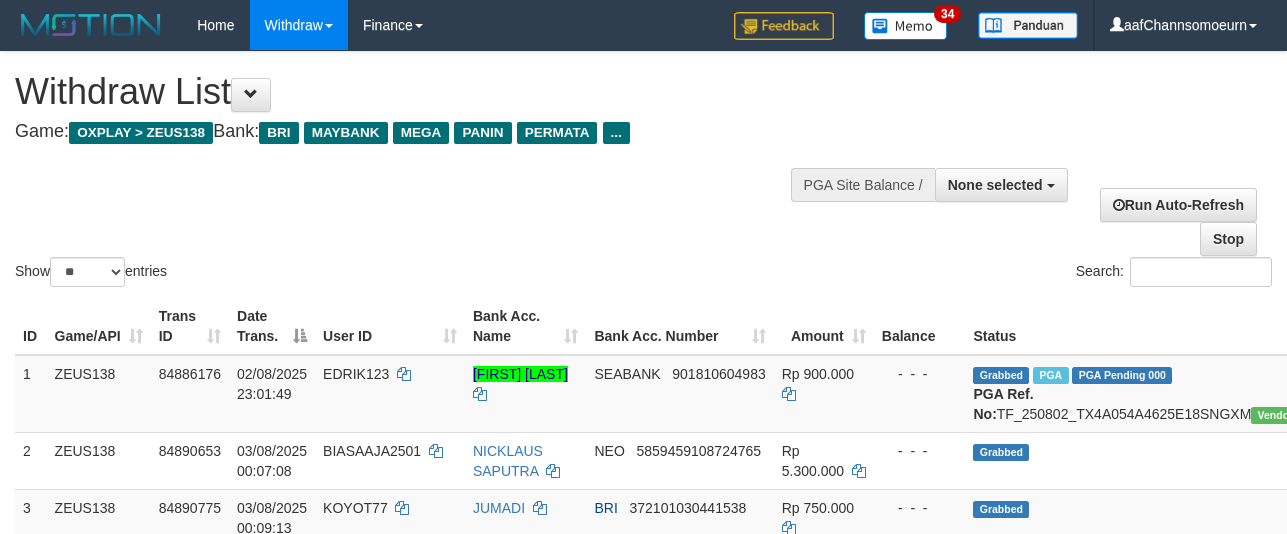 select 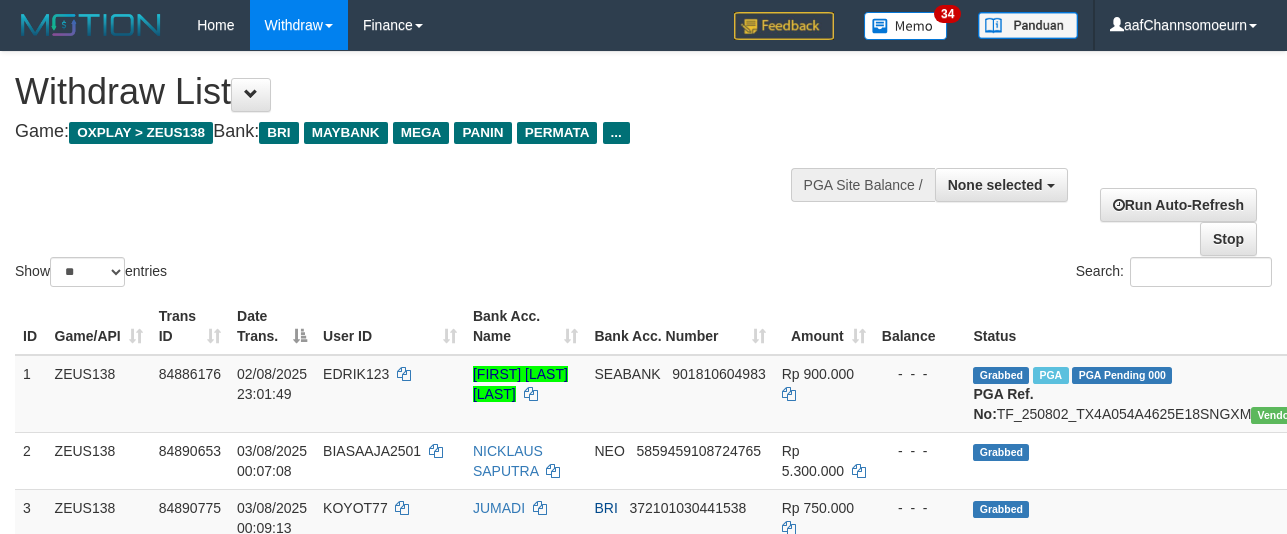 select 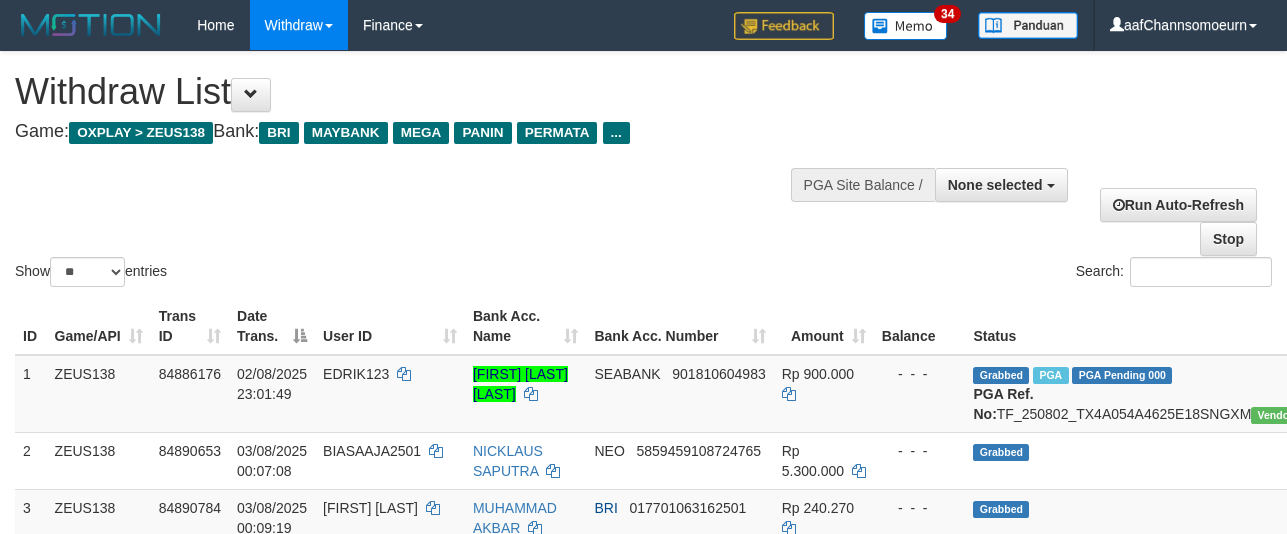 select 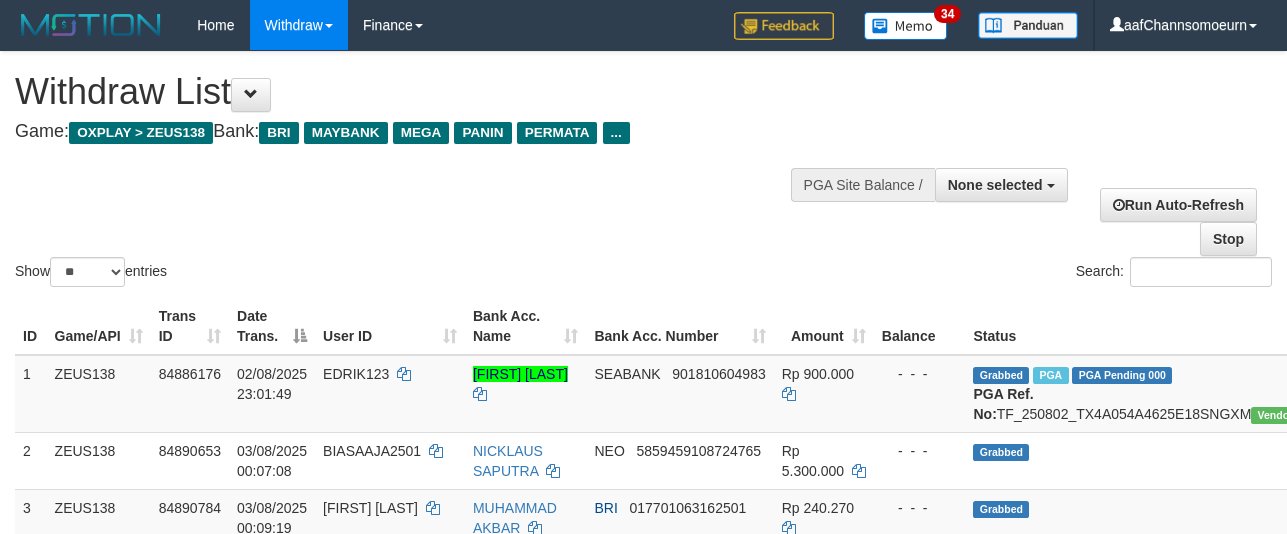 select 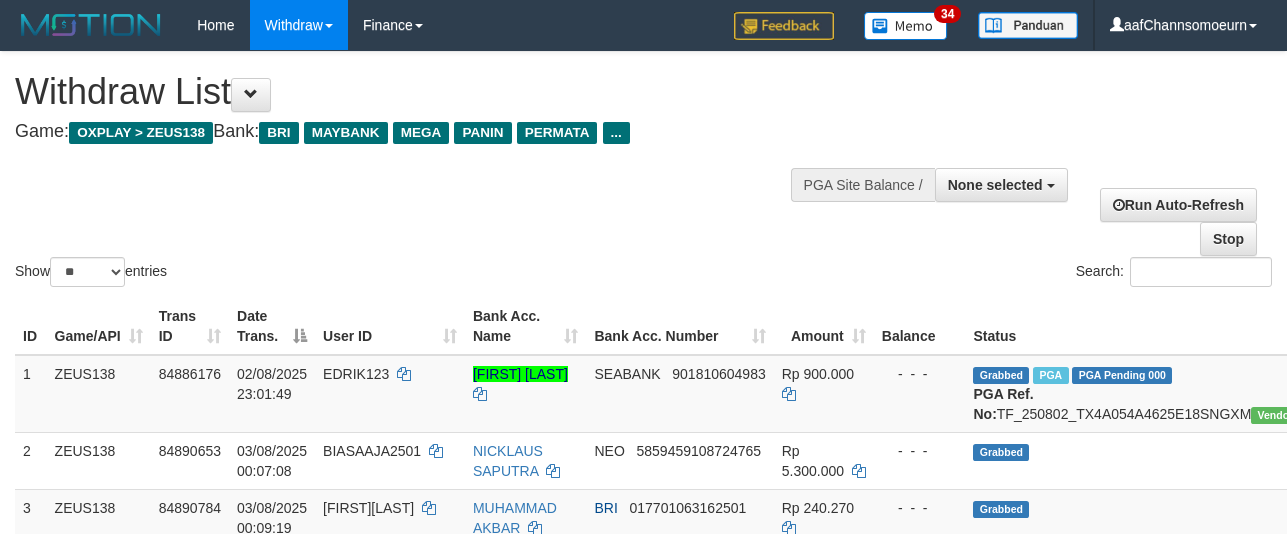 select 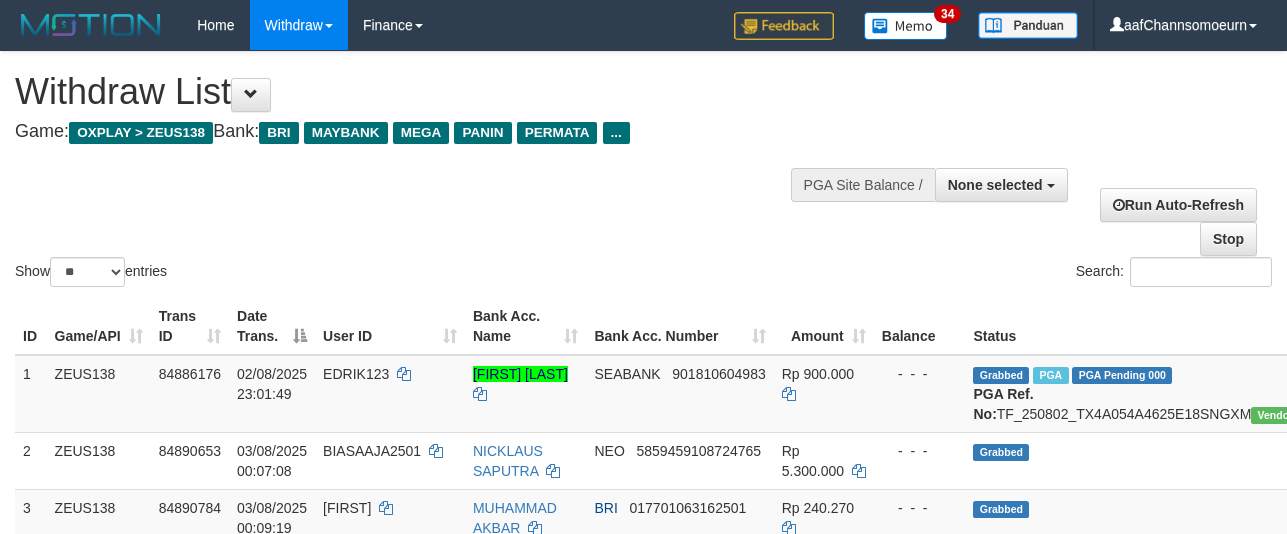 select 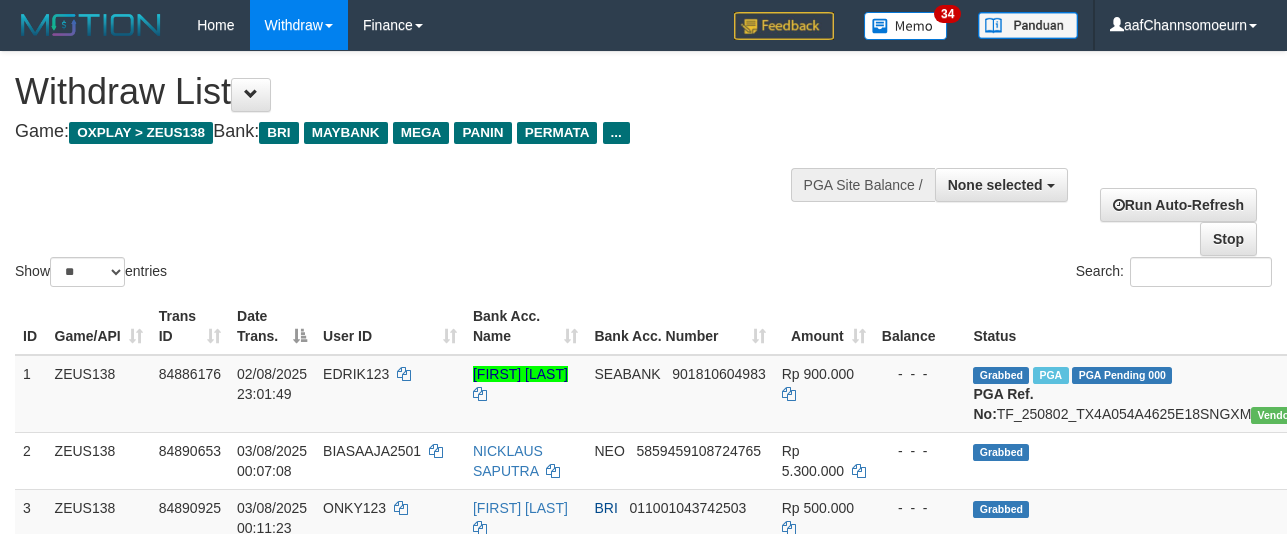 select 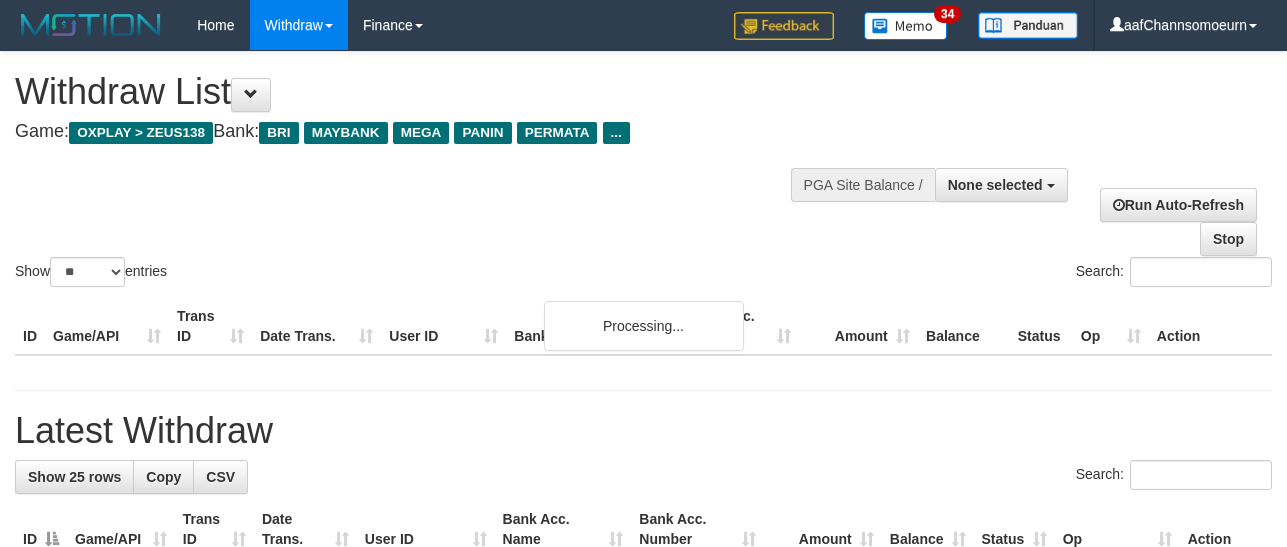 select 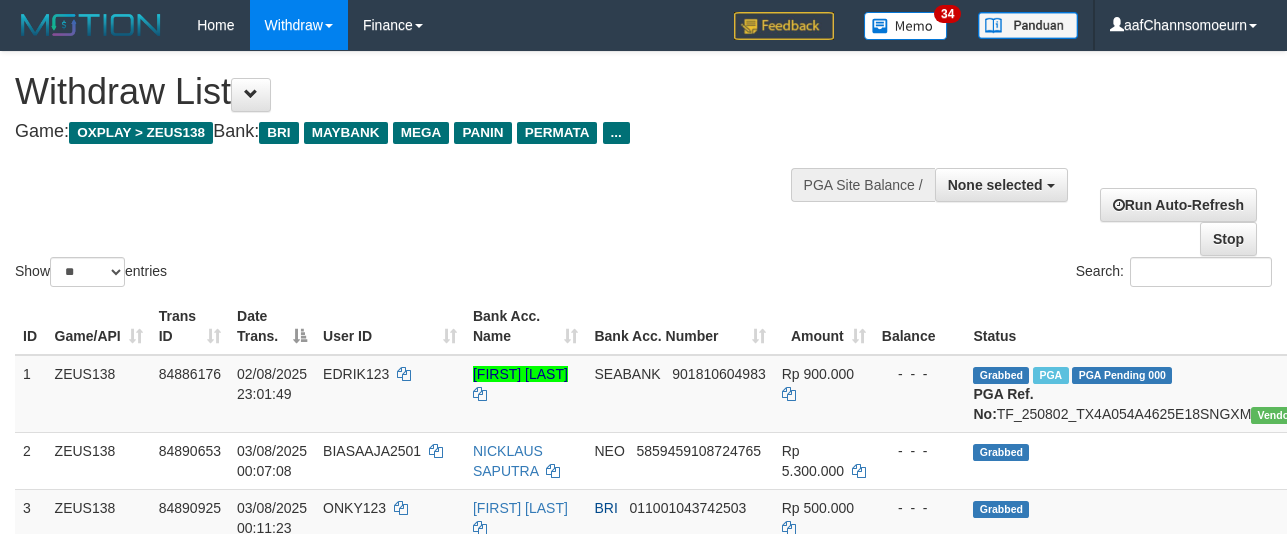 select 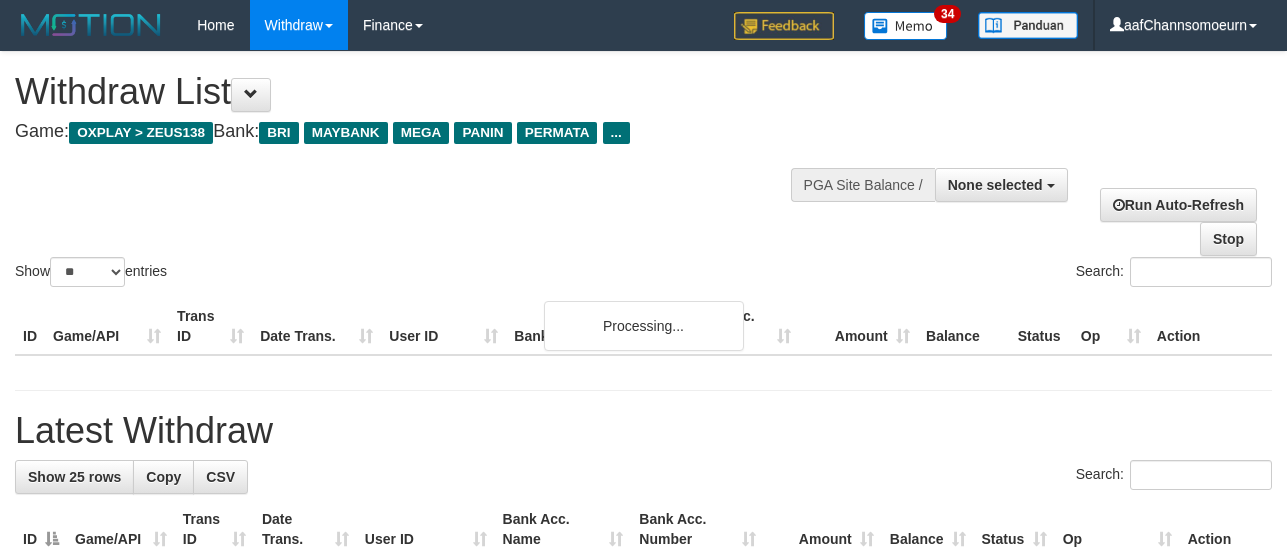 select 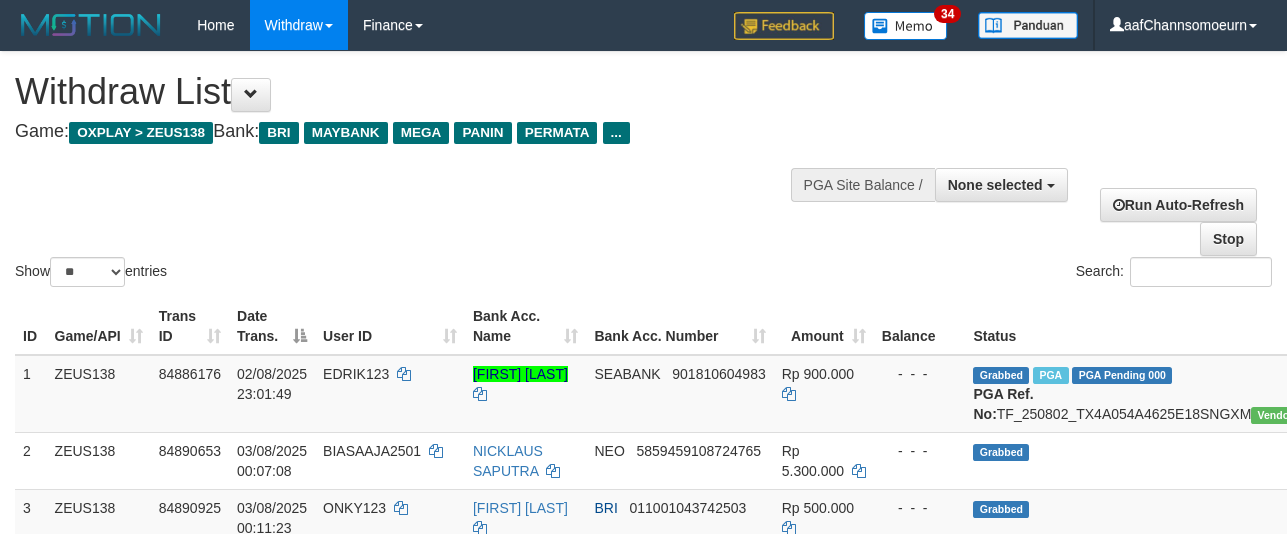 select 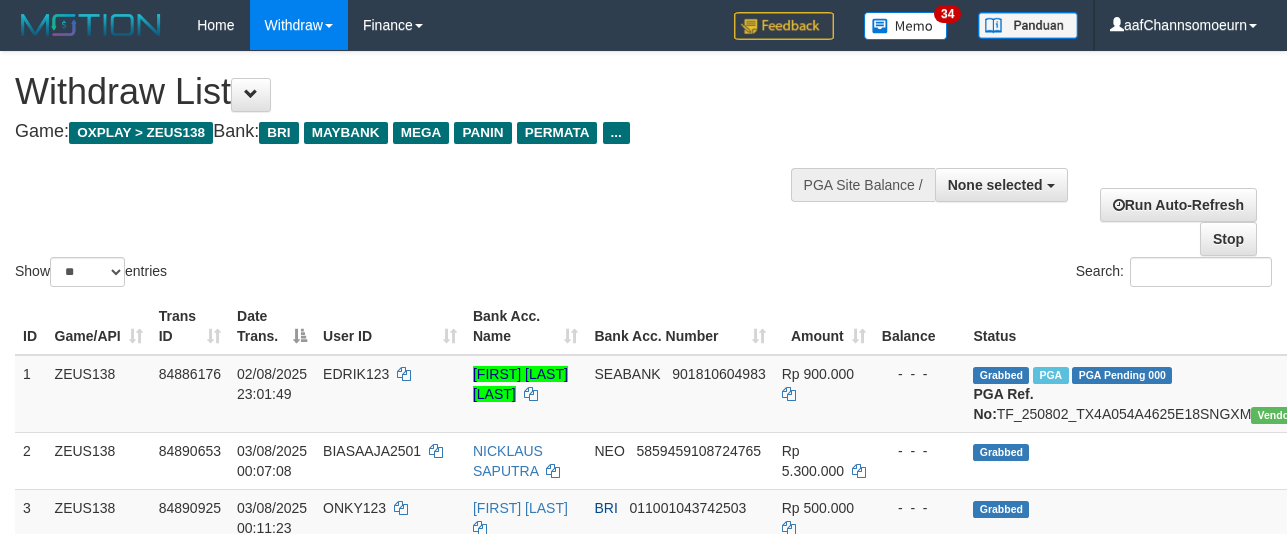 select 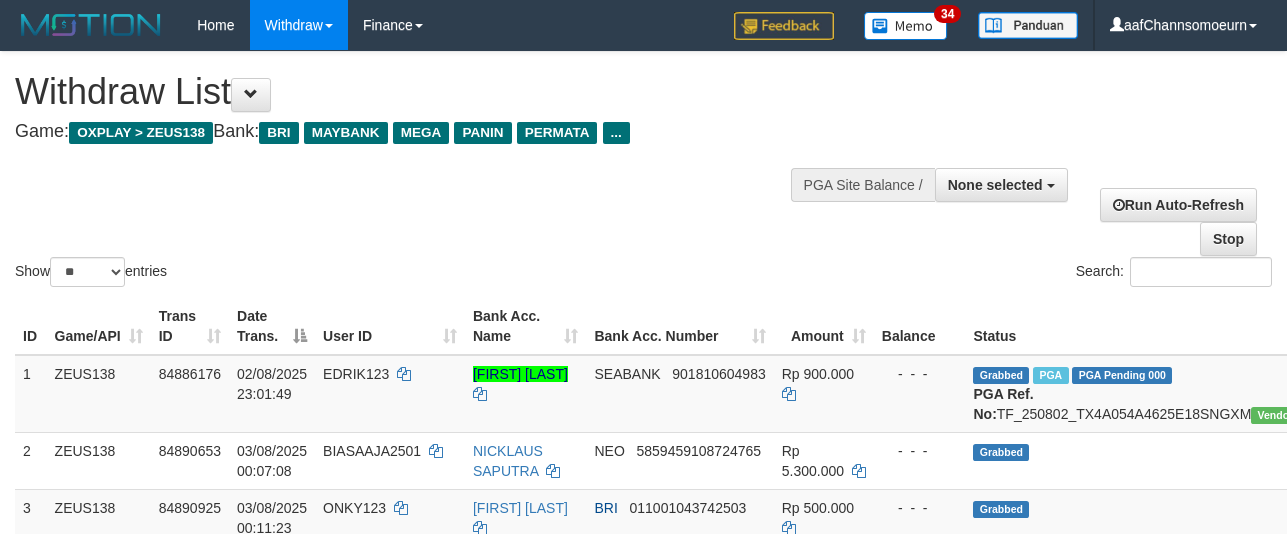select 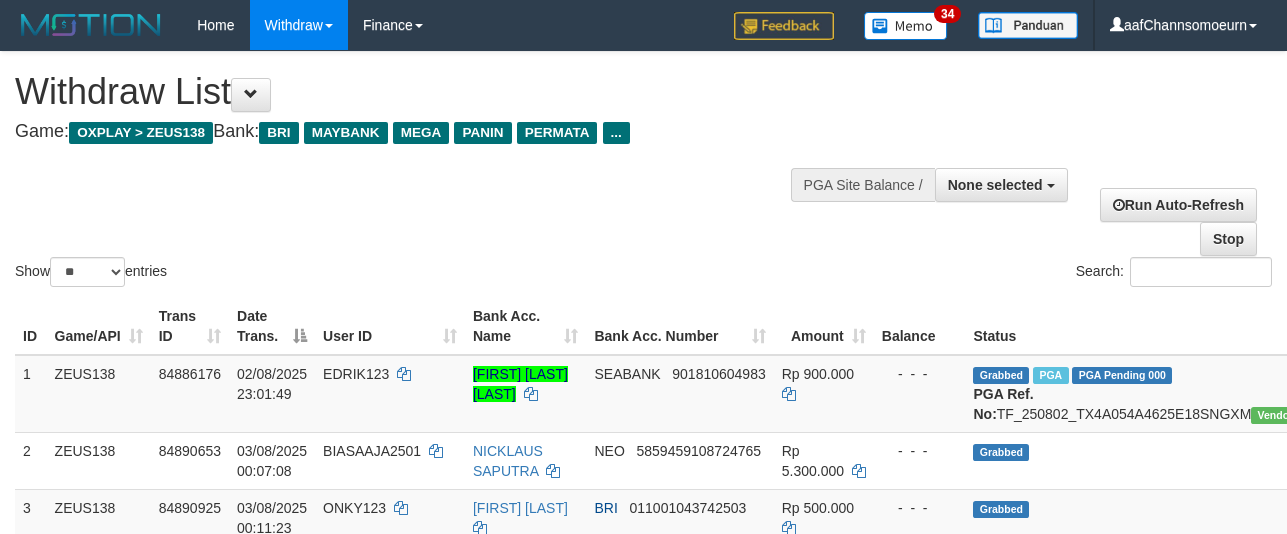 select 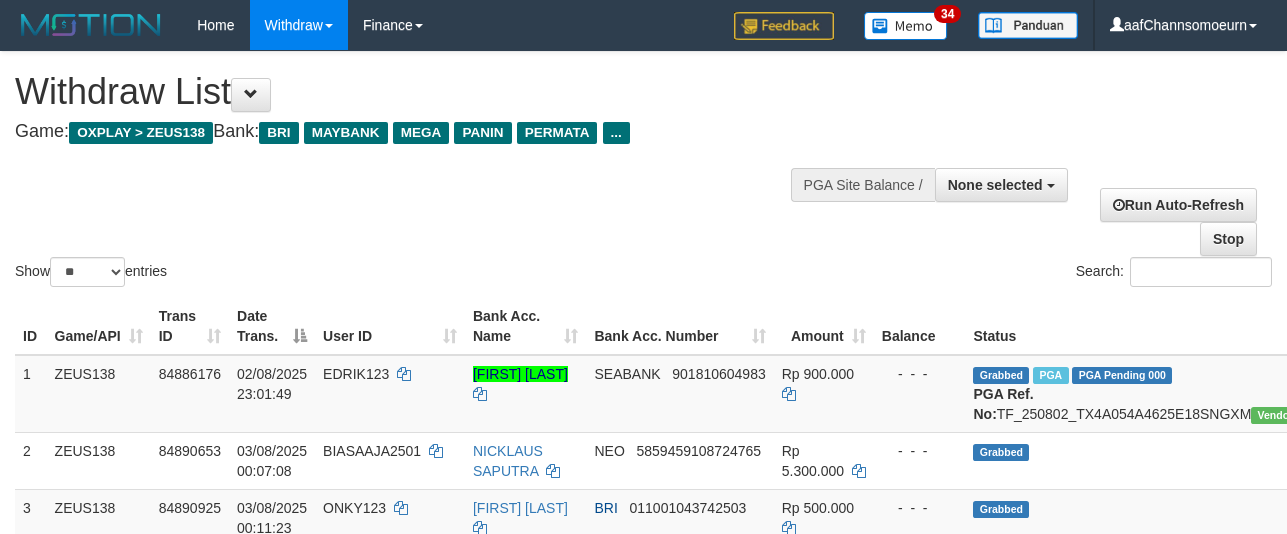 select 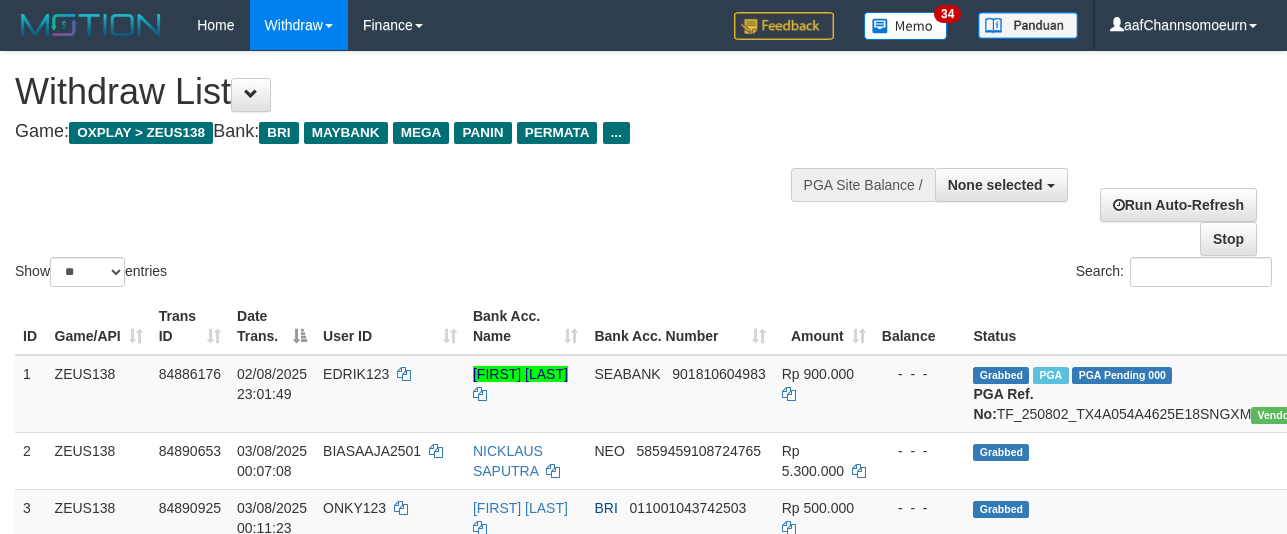select 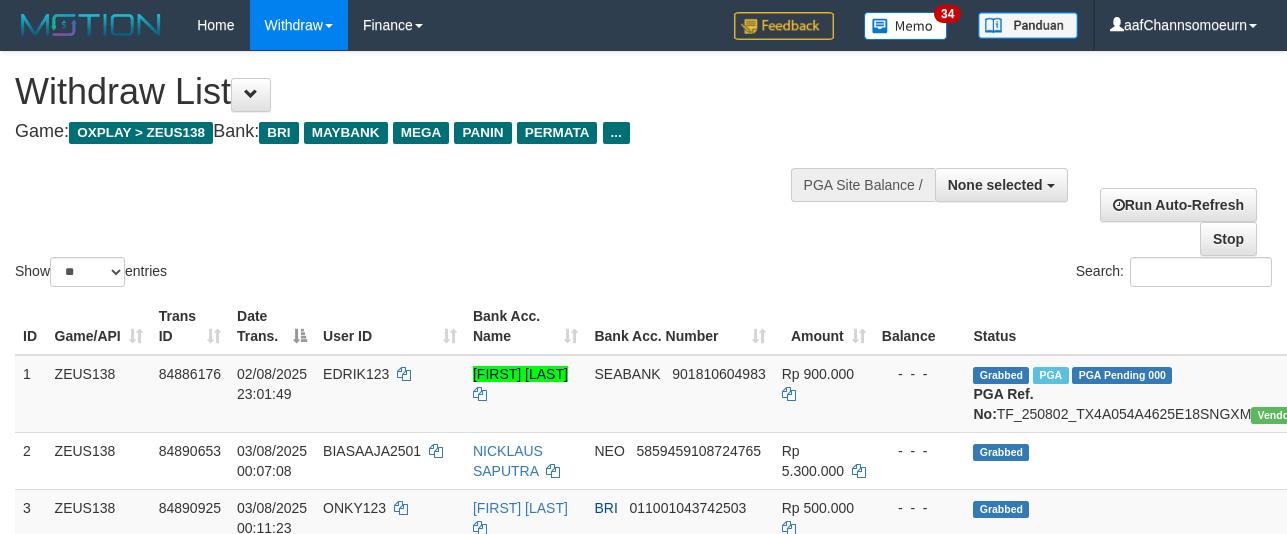 select 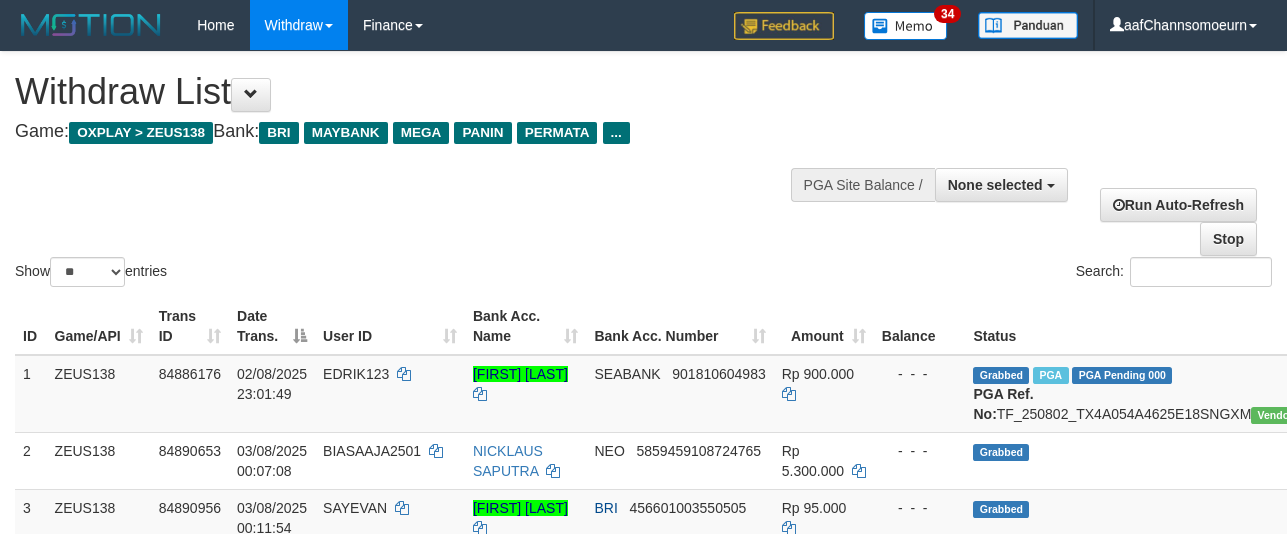 select 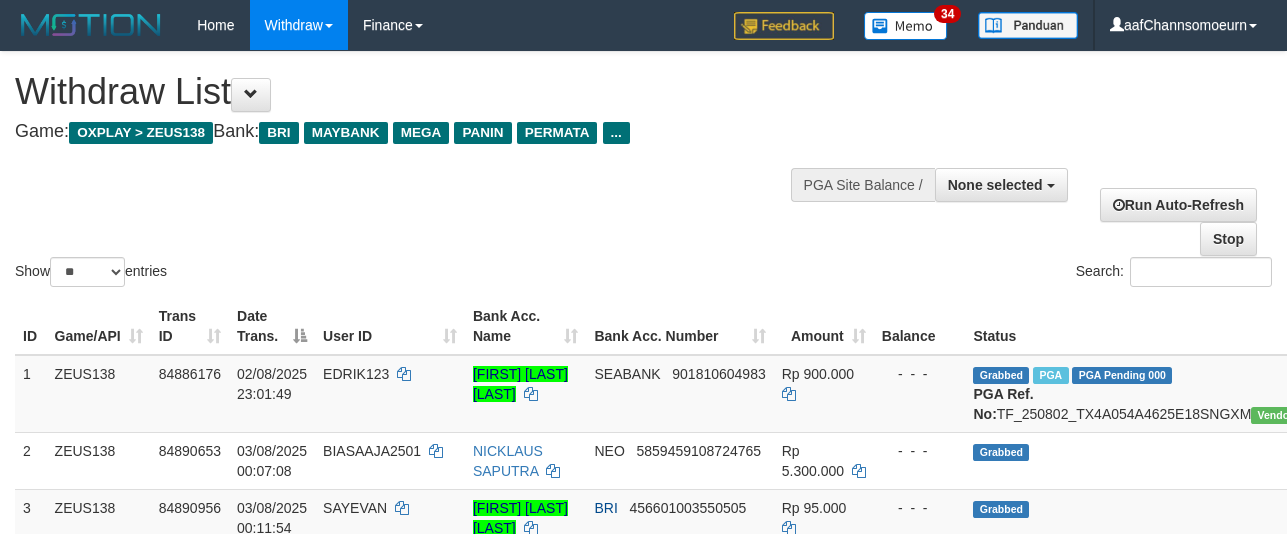select 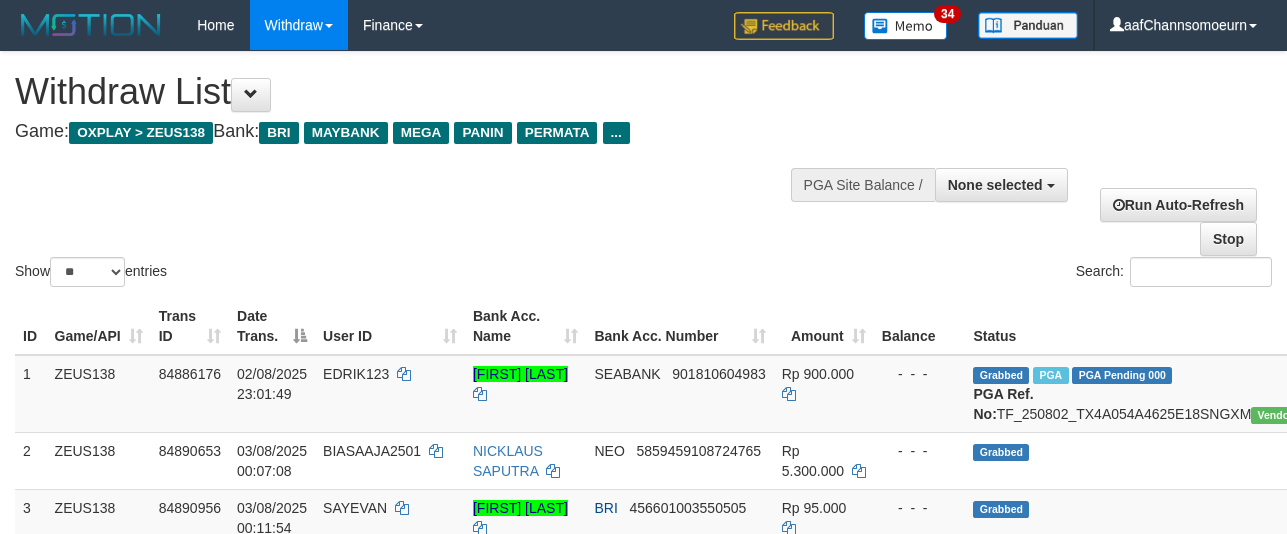 select 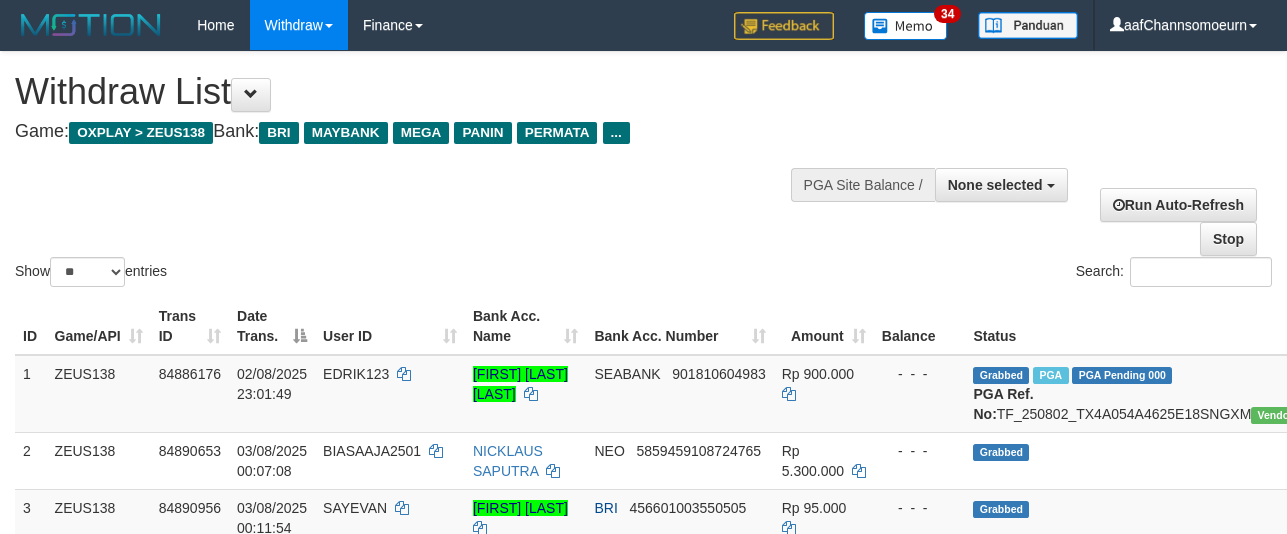 select 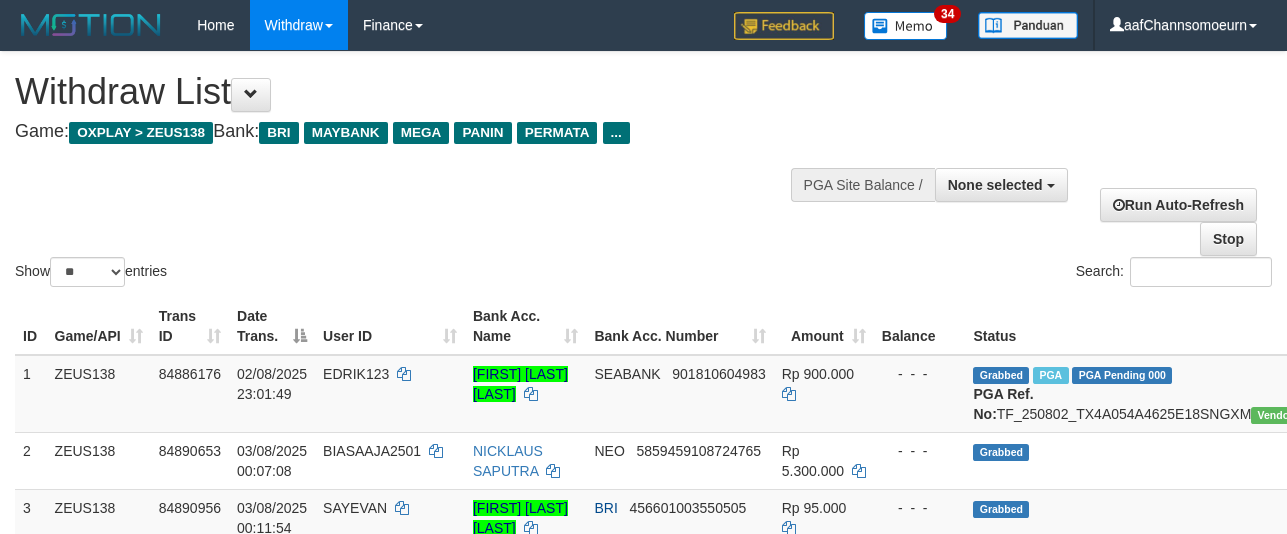 select 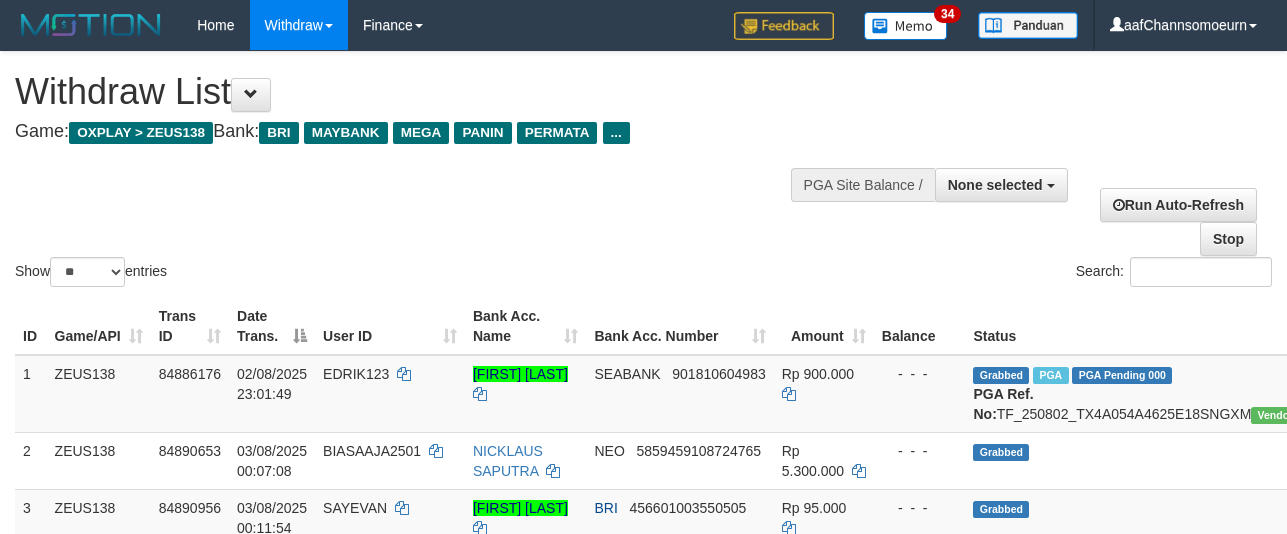 select 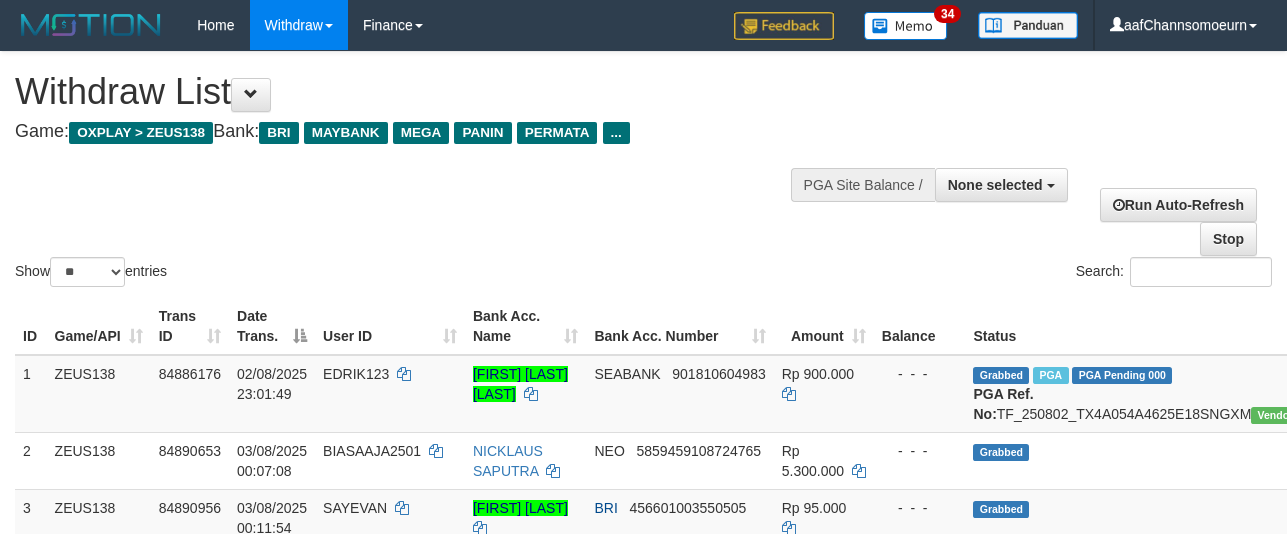 select 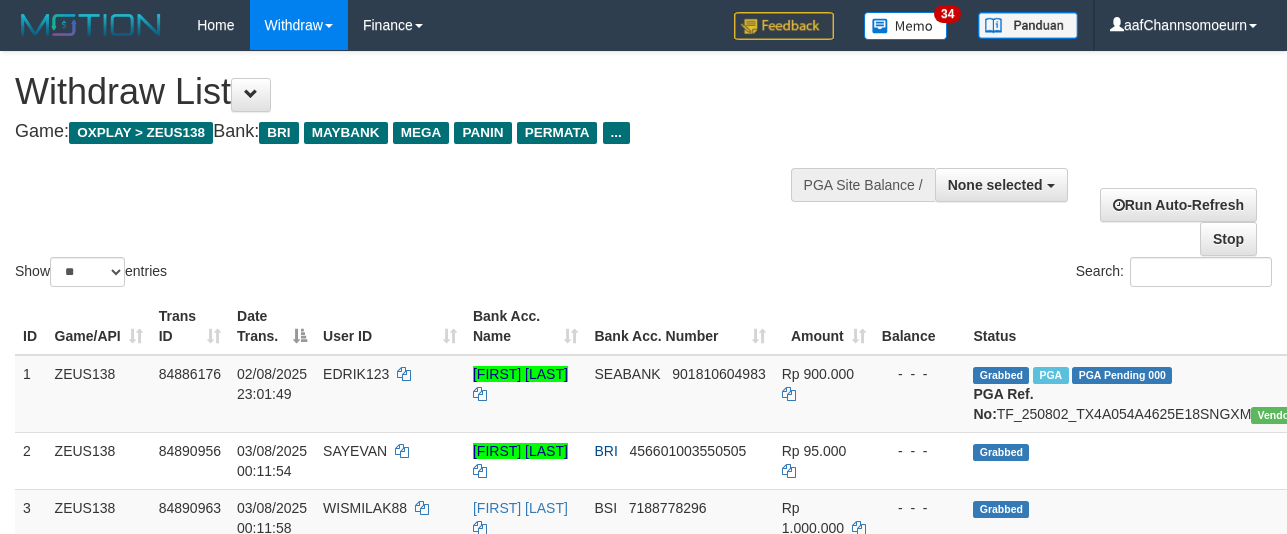select 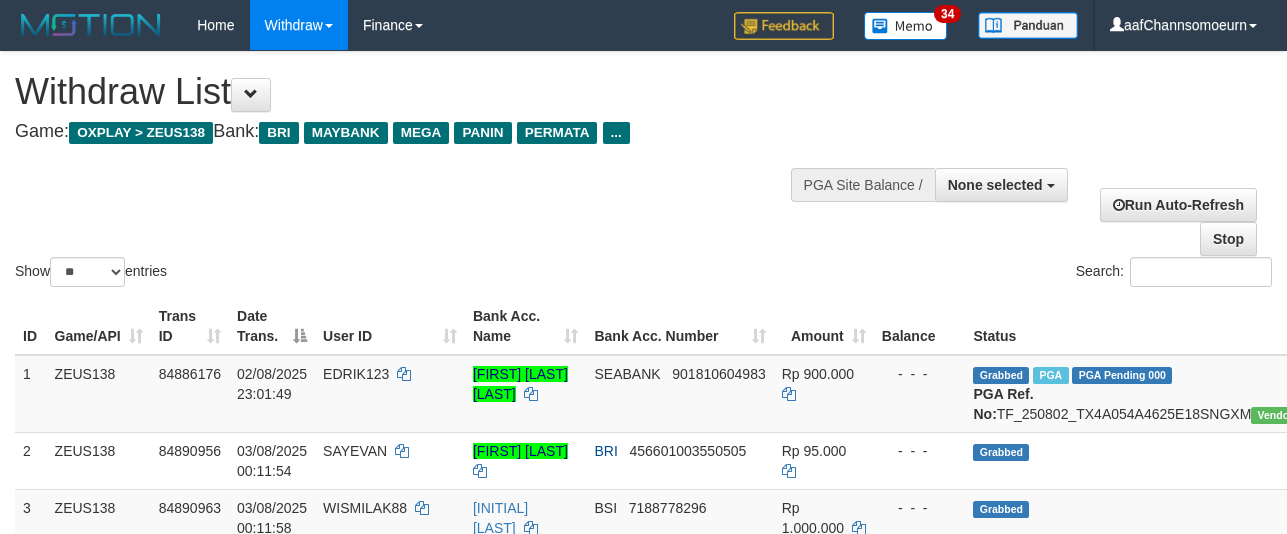 select 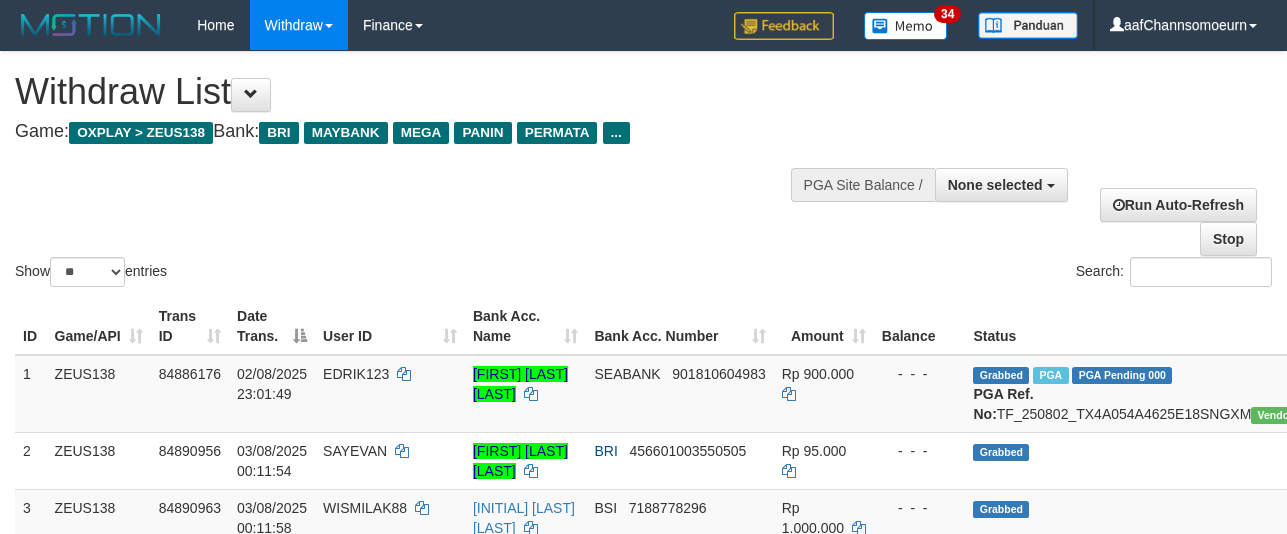 select 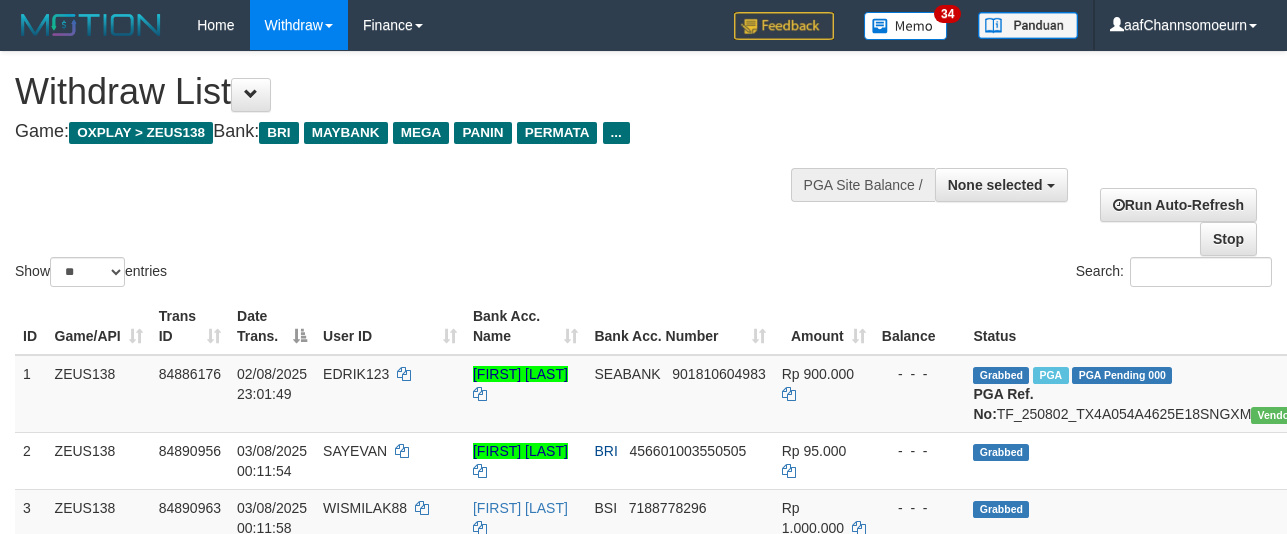 select 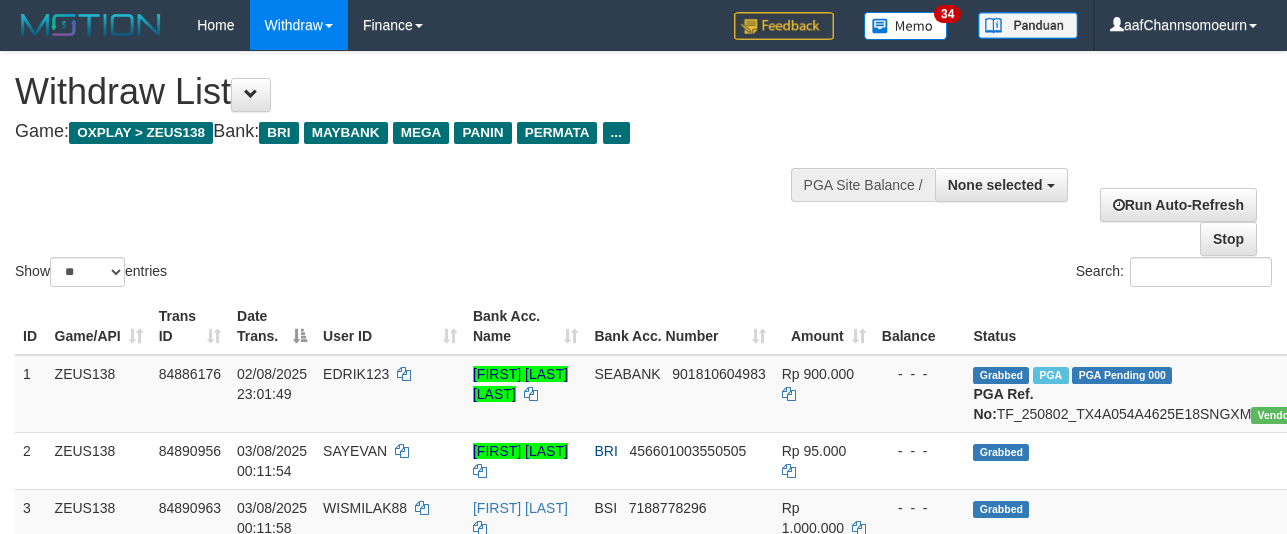 select 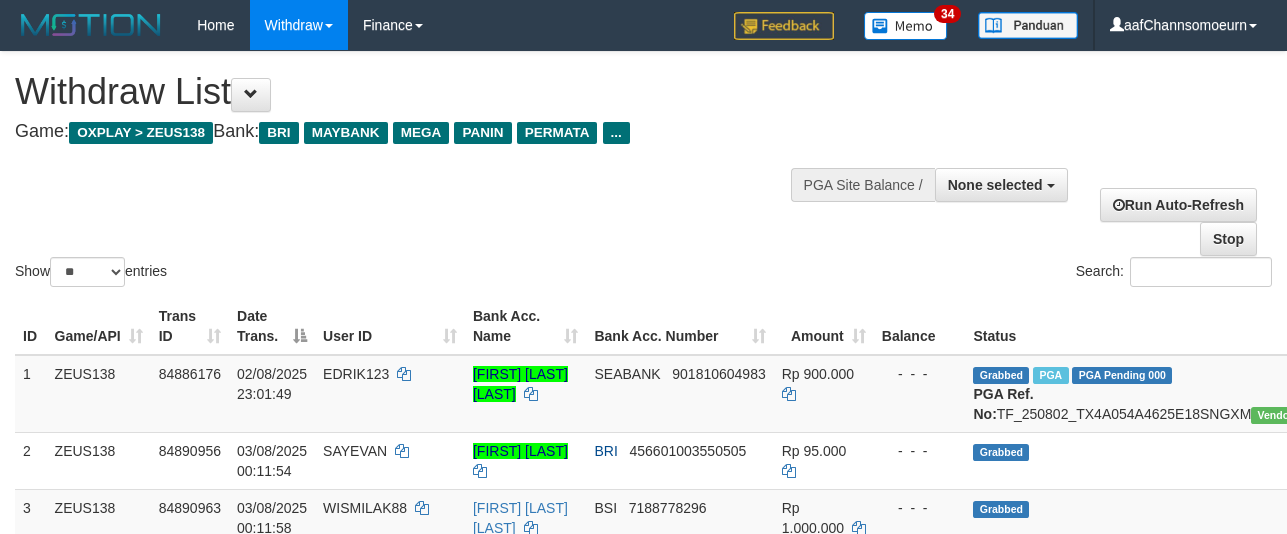 select 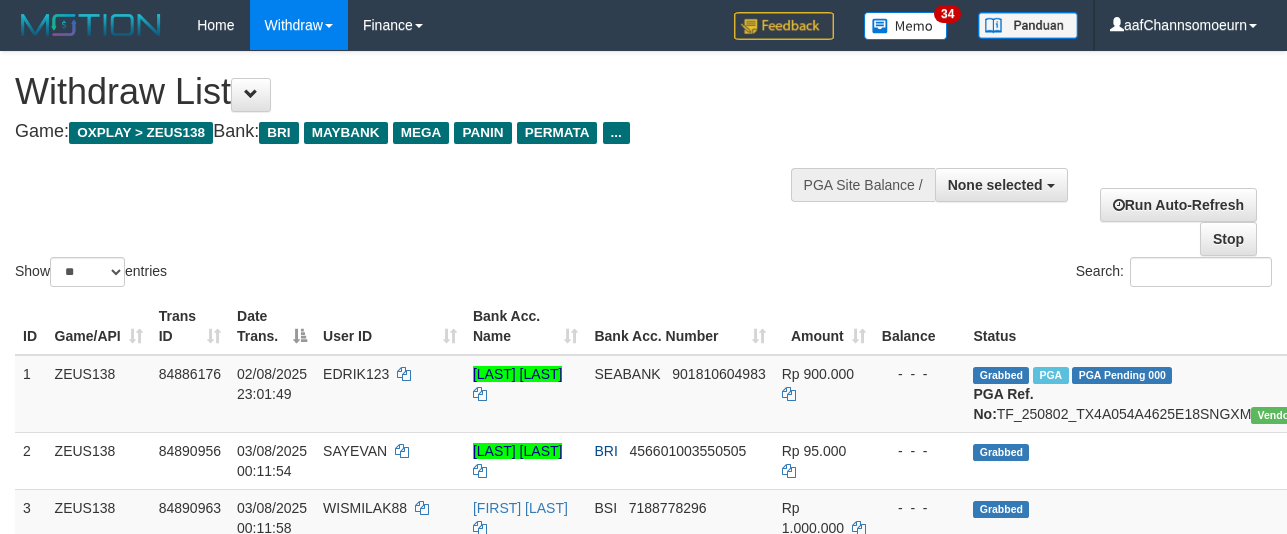 select 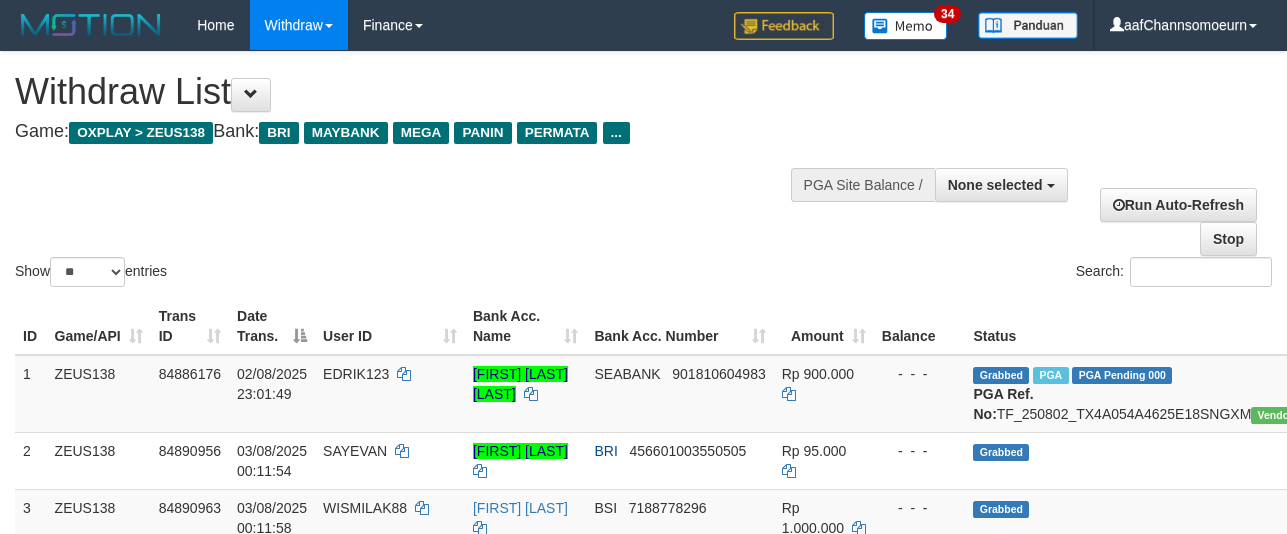 select 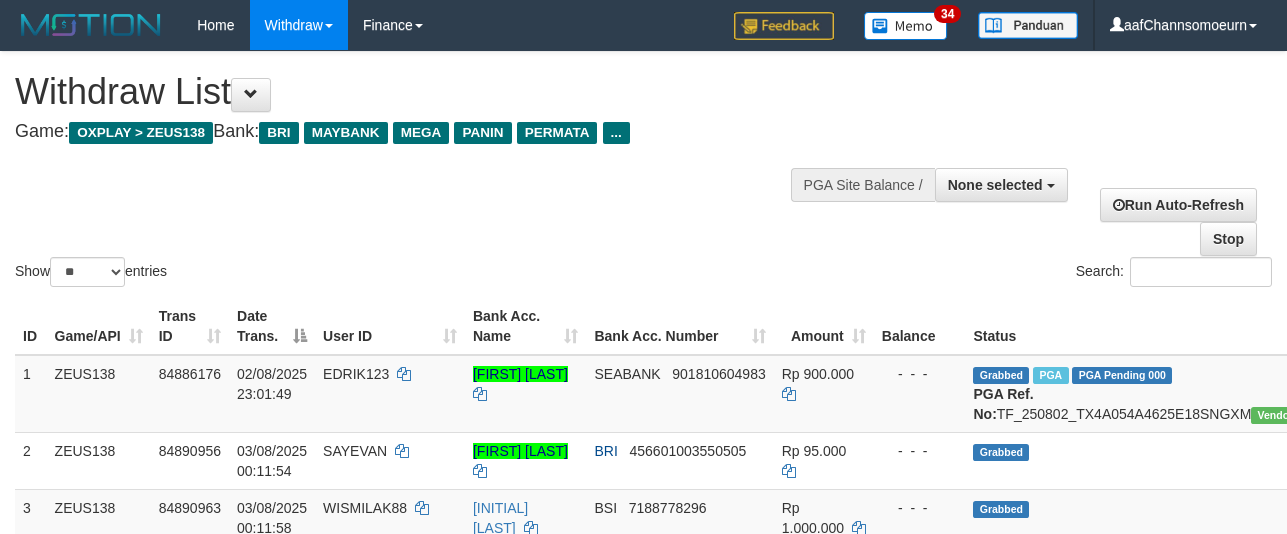 select 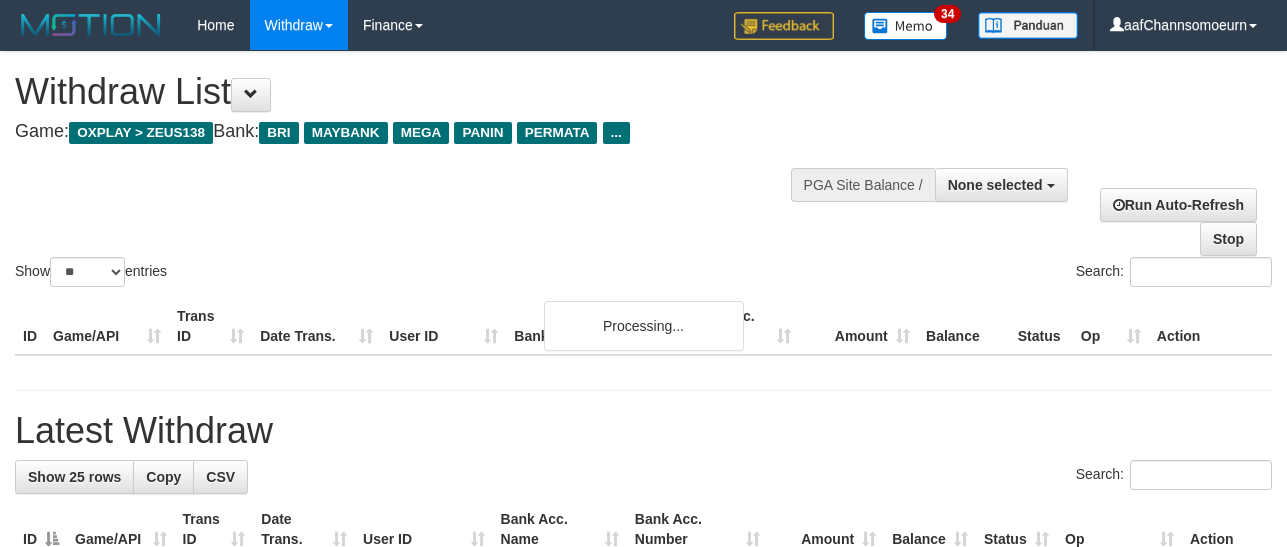 select 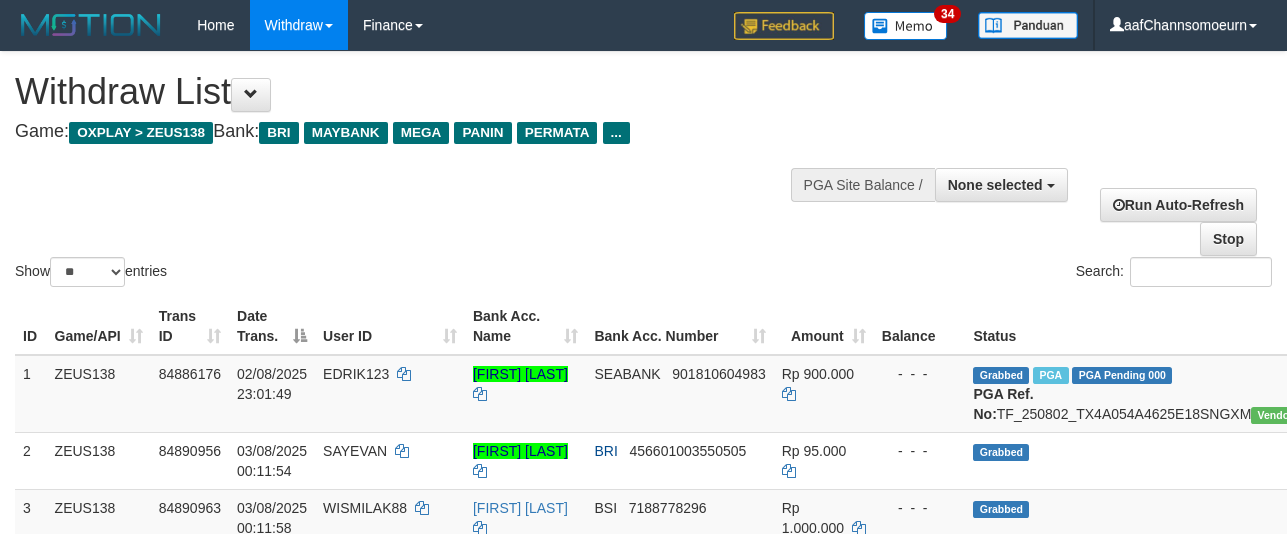 select 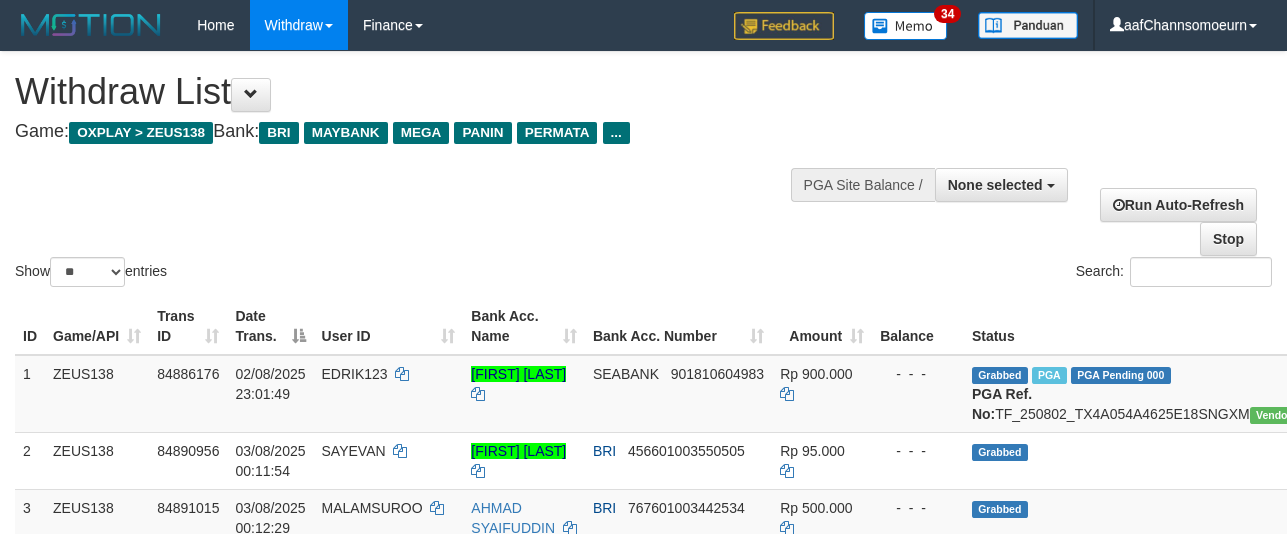 select 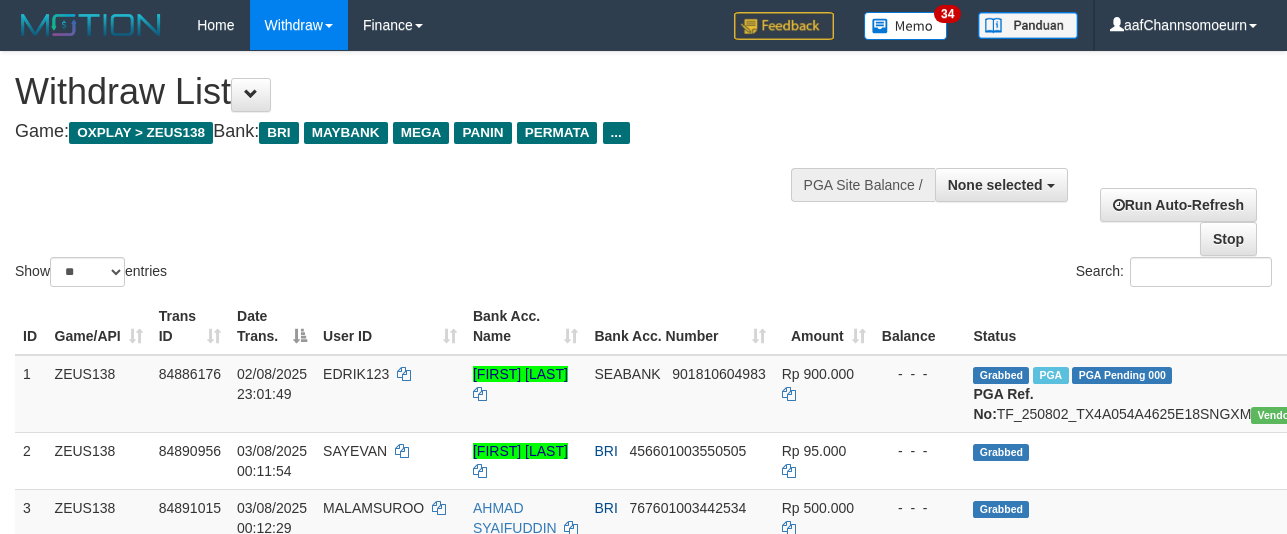 select 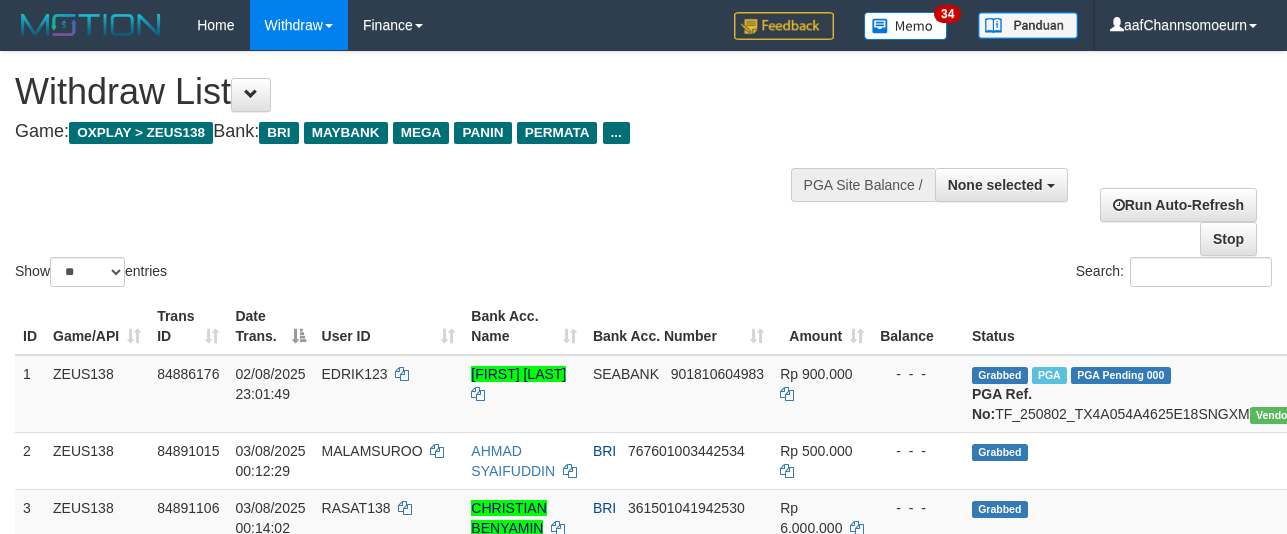 select 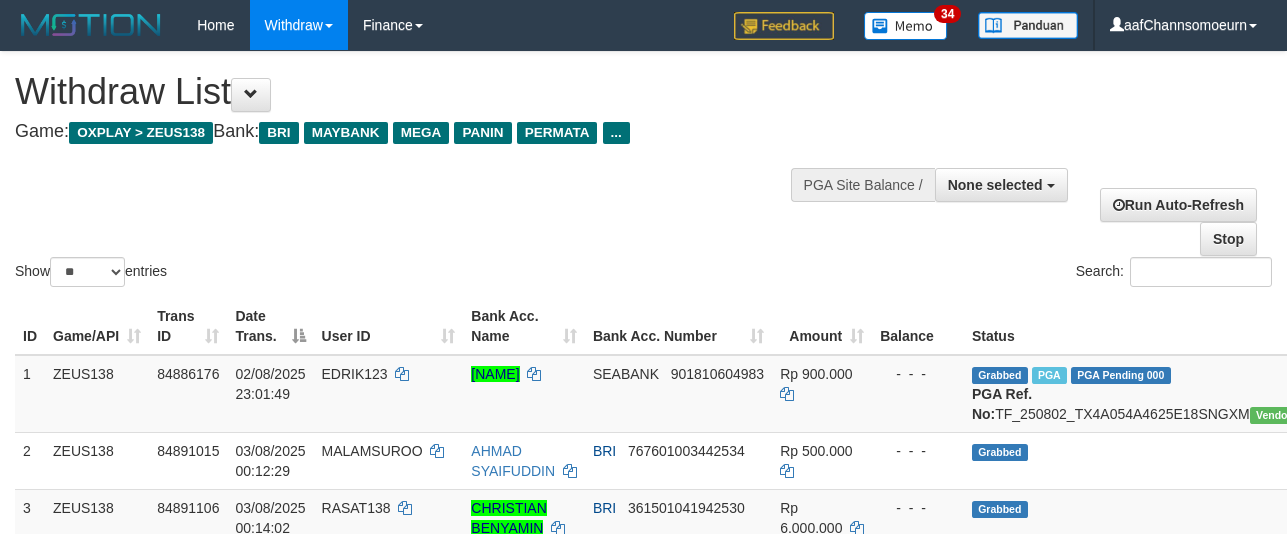 select 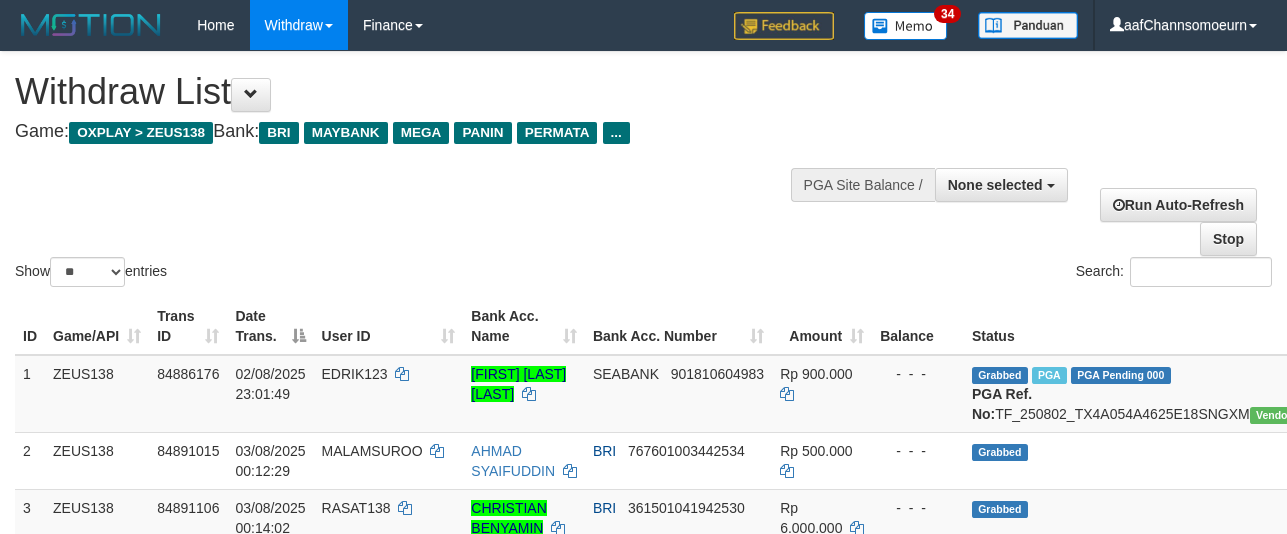 select 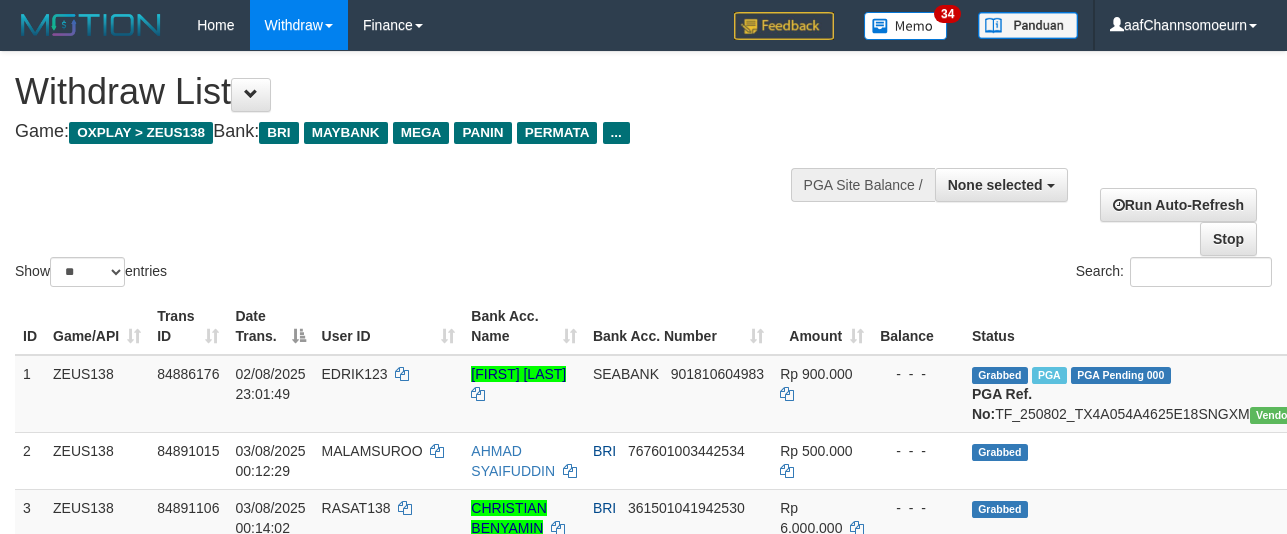 select 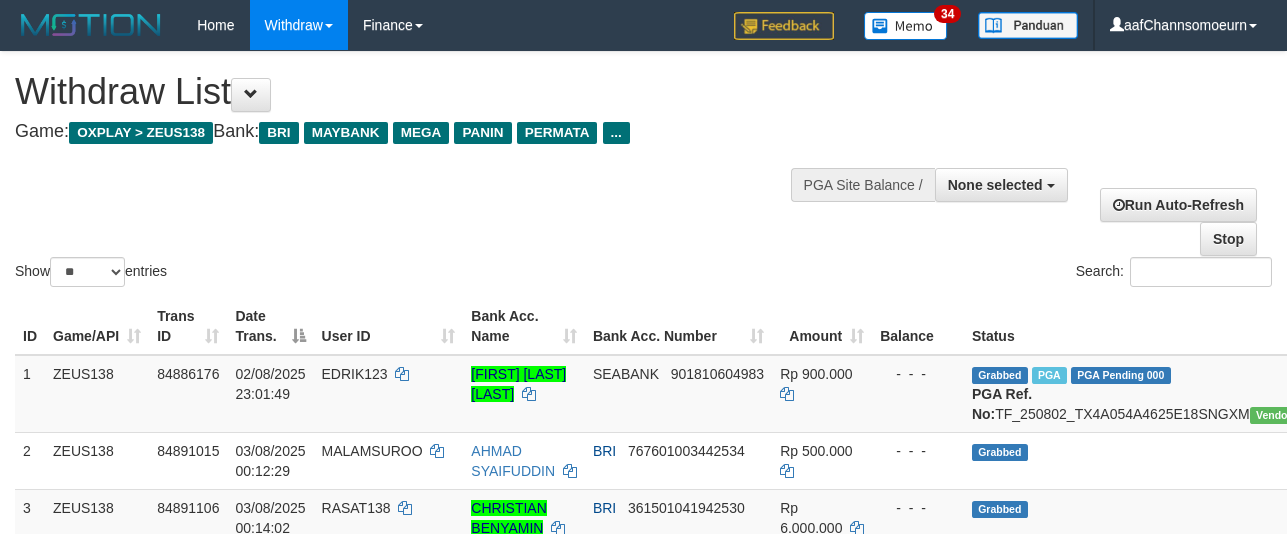 select 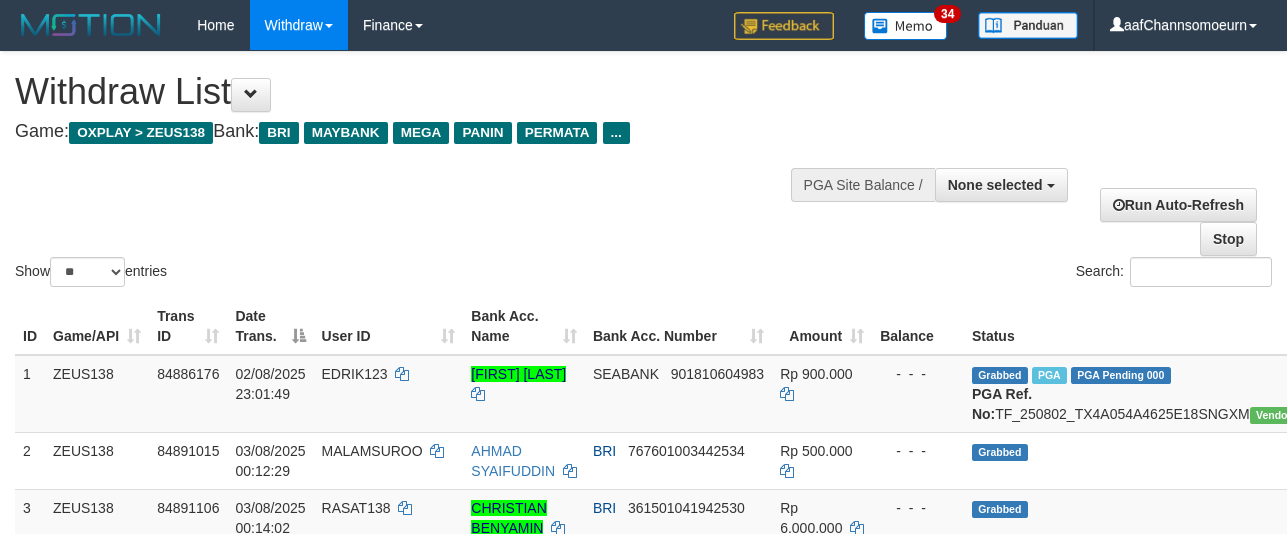 select 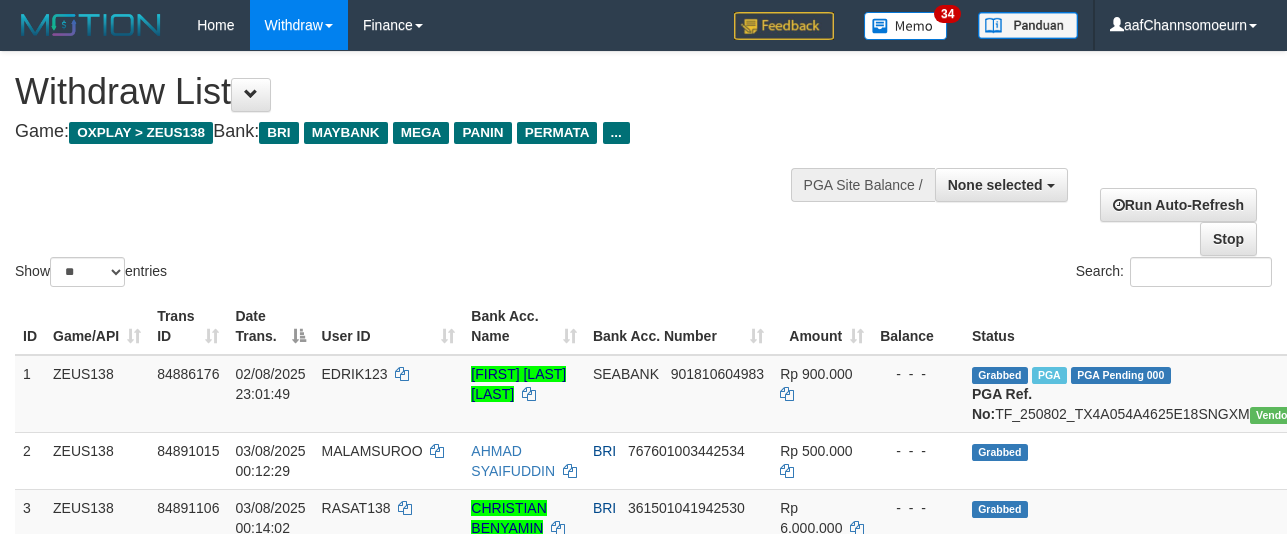 select 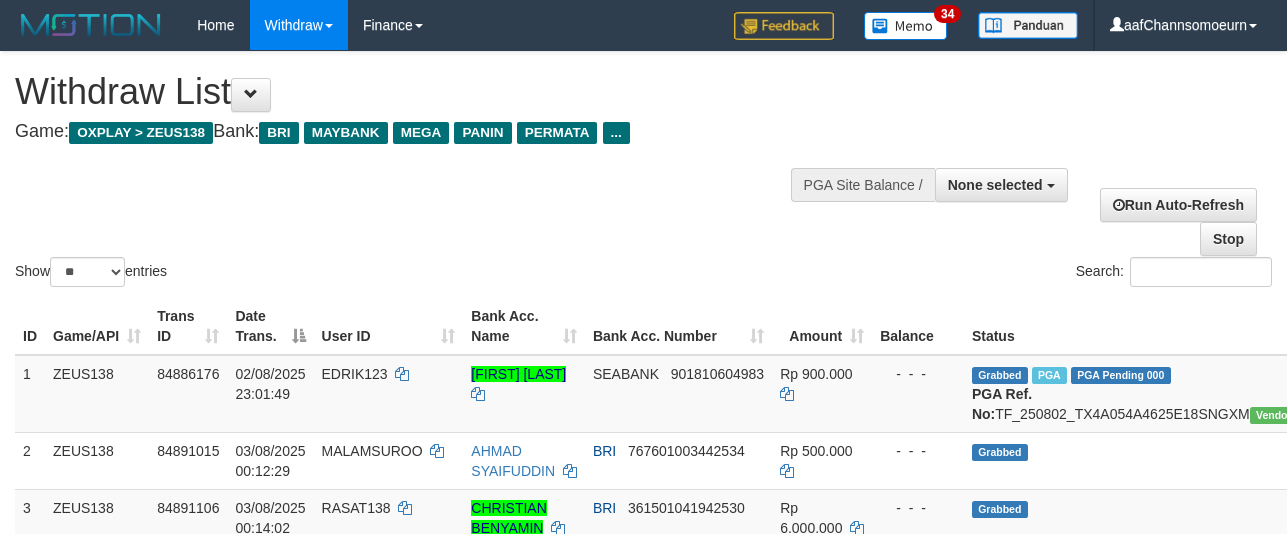 select 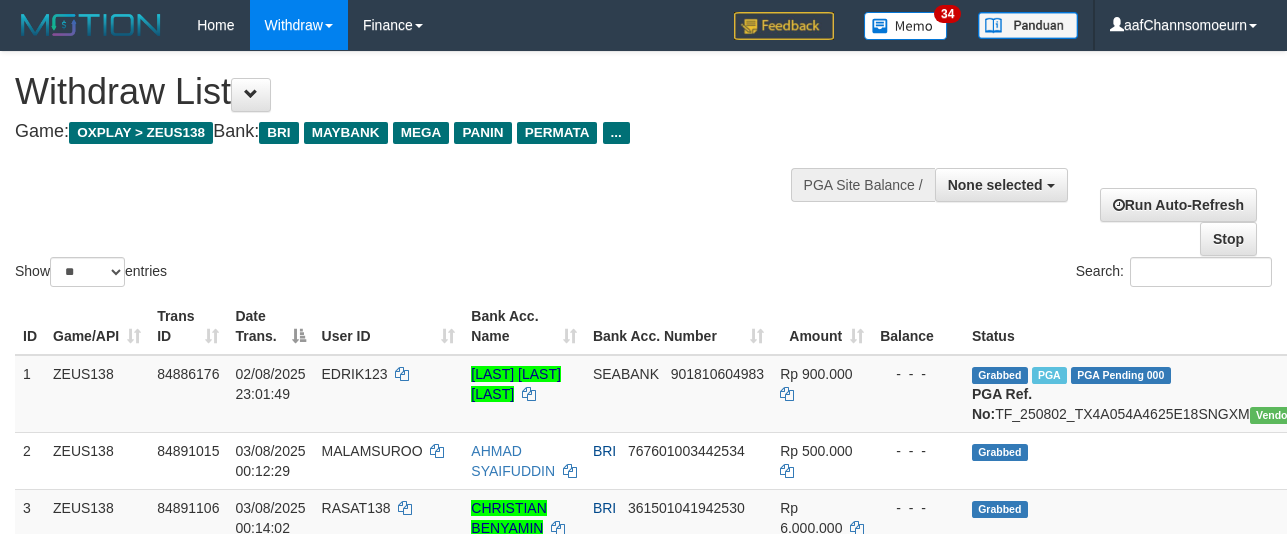 select 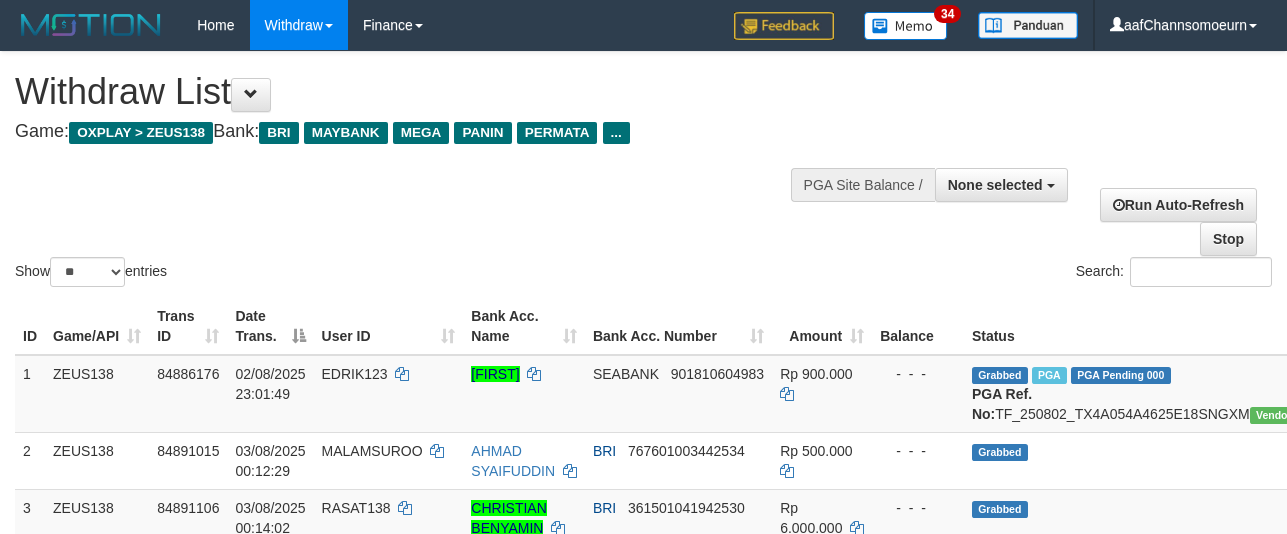 select 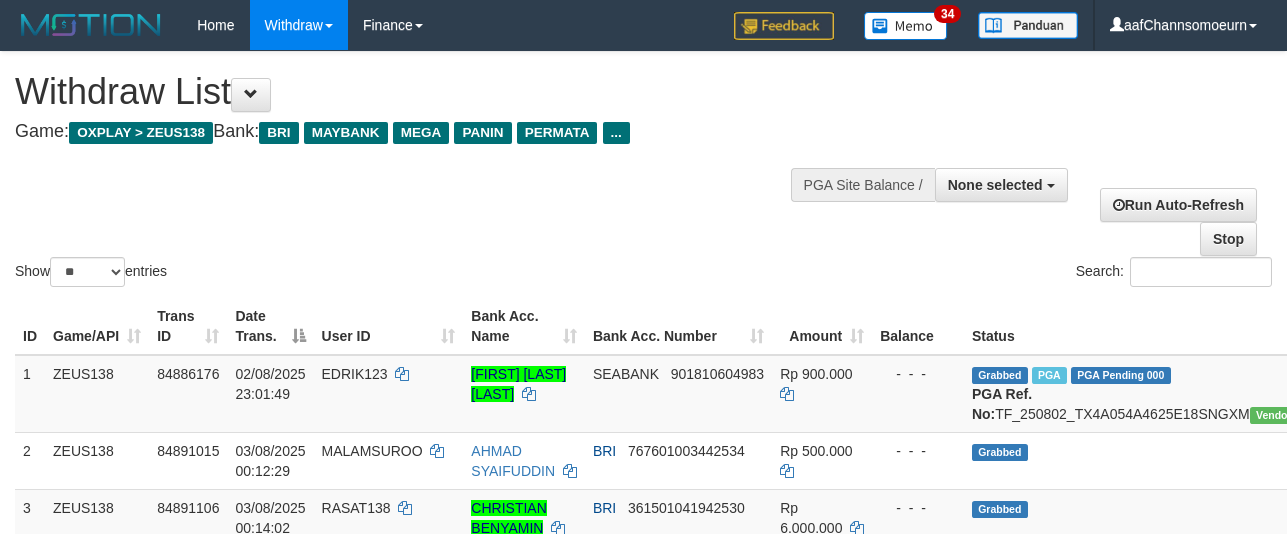select 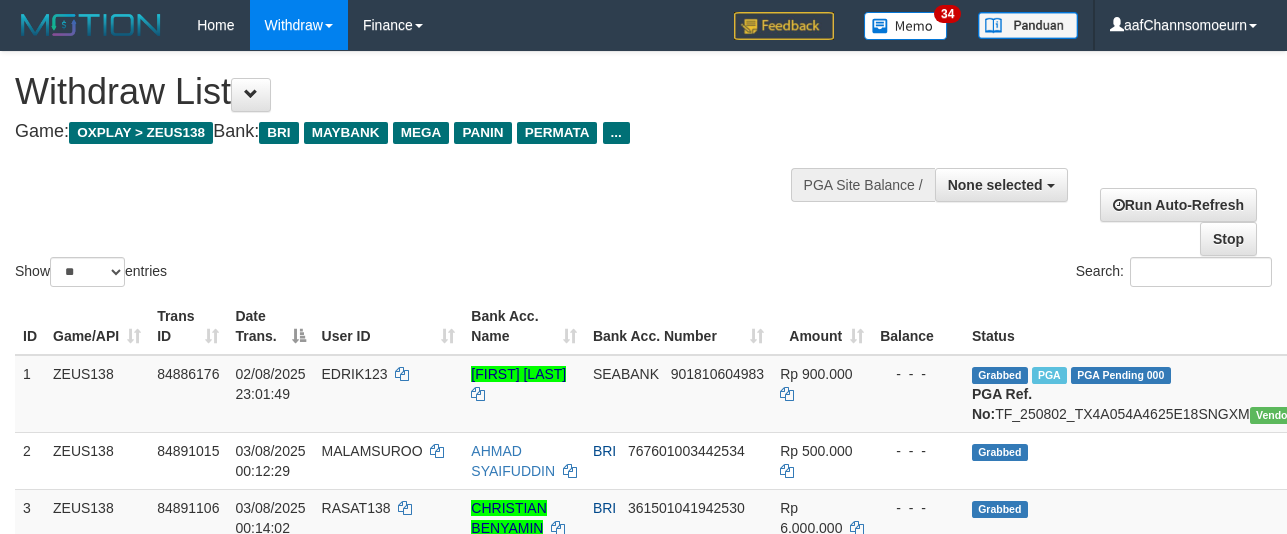 select 